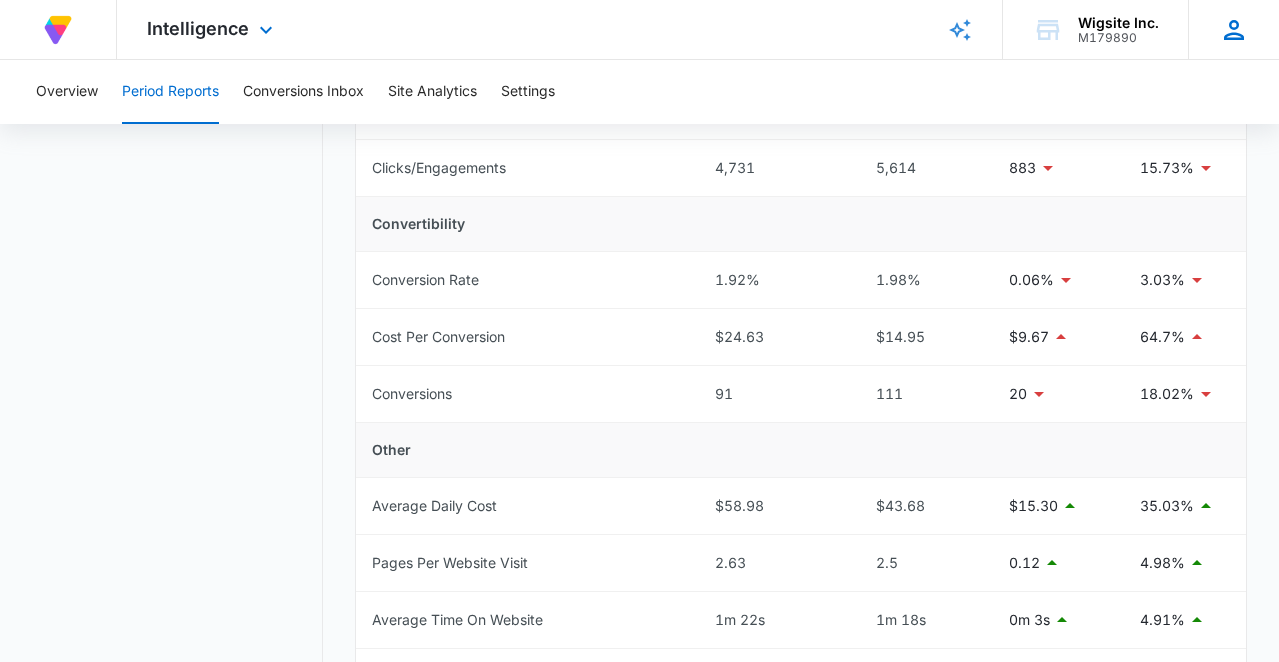 scroll, scrollTop: 0, scrollLeft: 0, axis: both 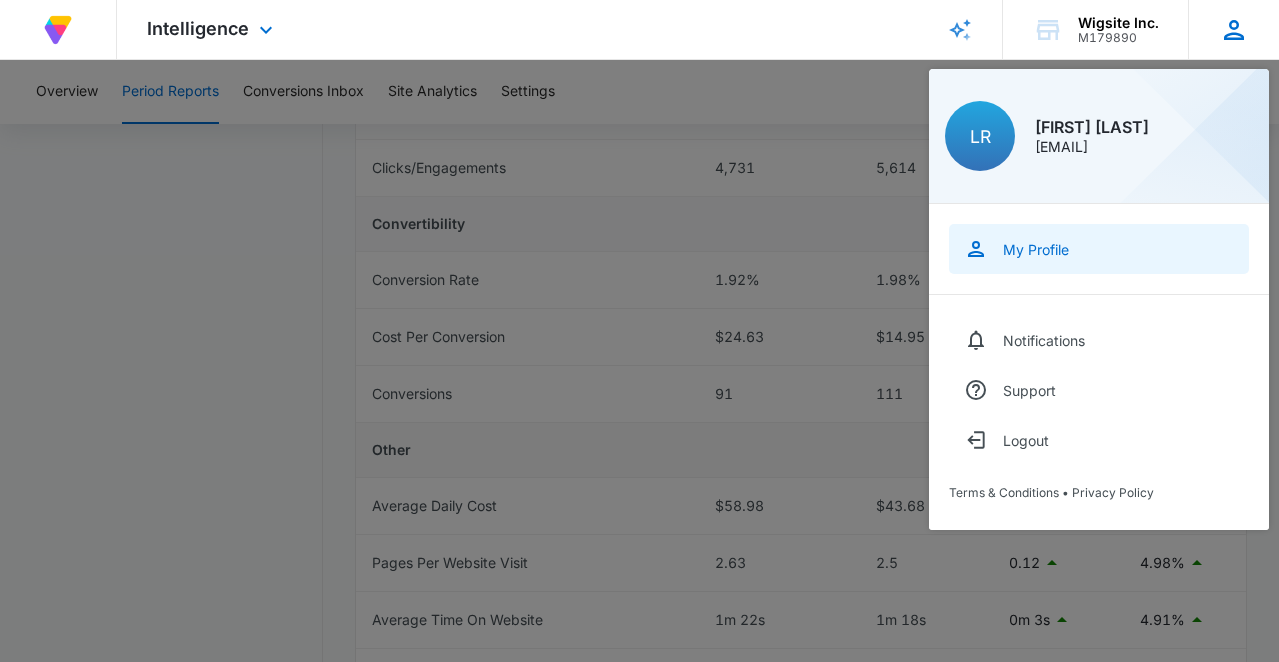 click on "My Profile" at bounding box center [1036, 249] 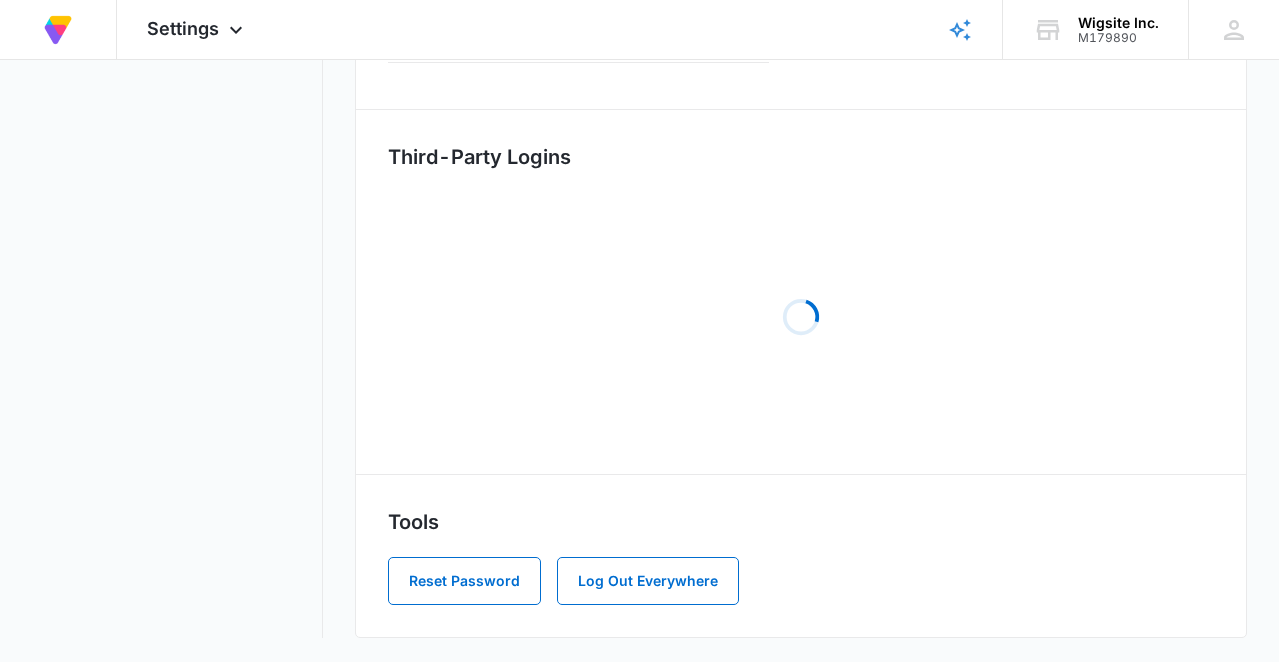 scroll, scrollTop: 0, scrollLeft: 0, axis: both 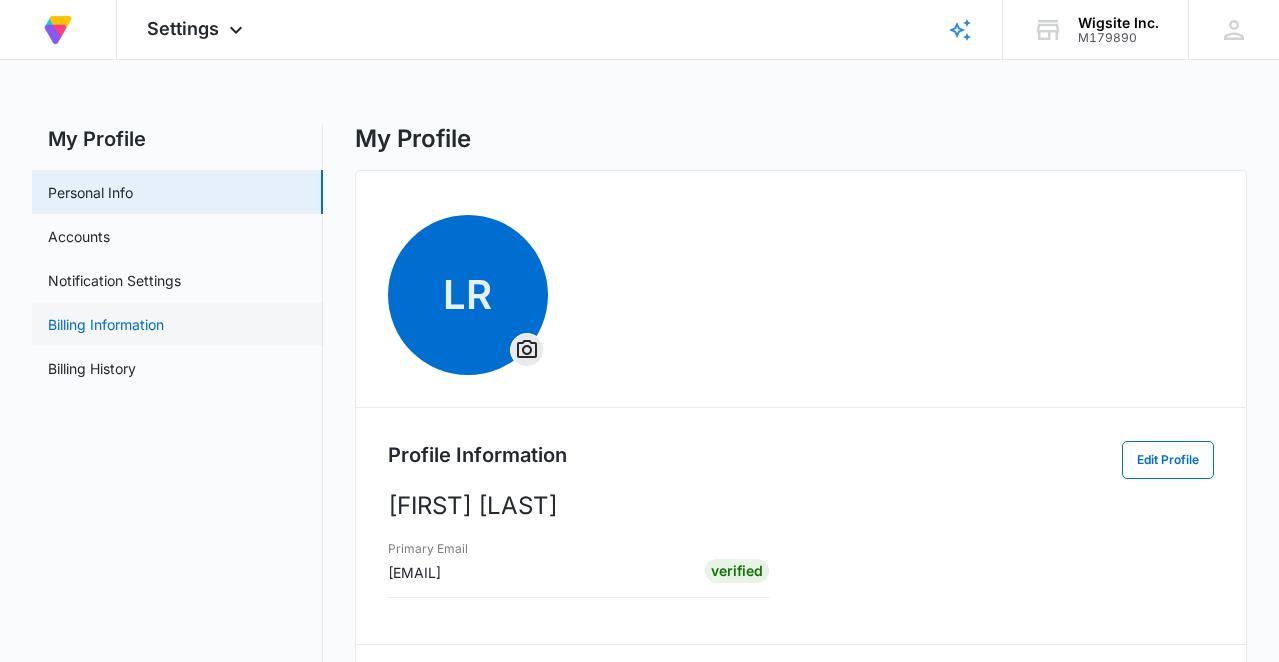 click on "Billing Information" at bounding box center (106, 324) 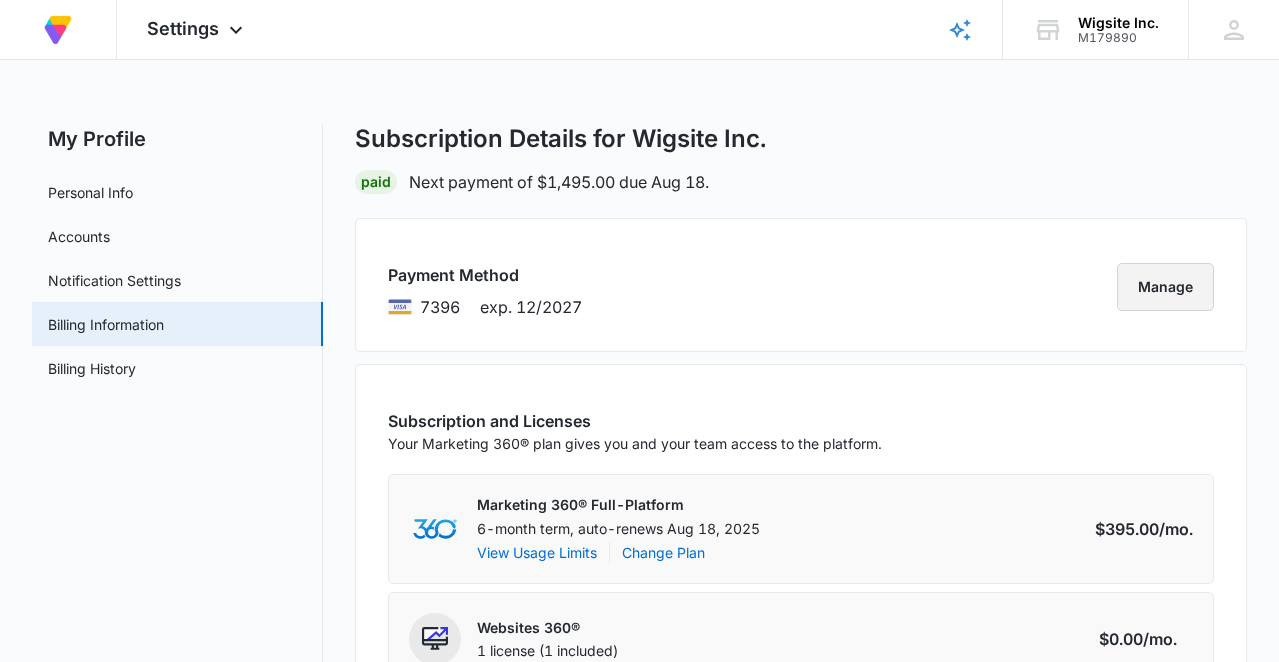 click on "Manage" at bounding box center [1165, 287] 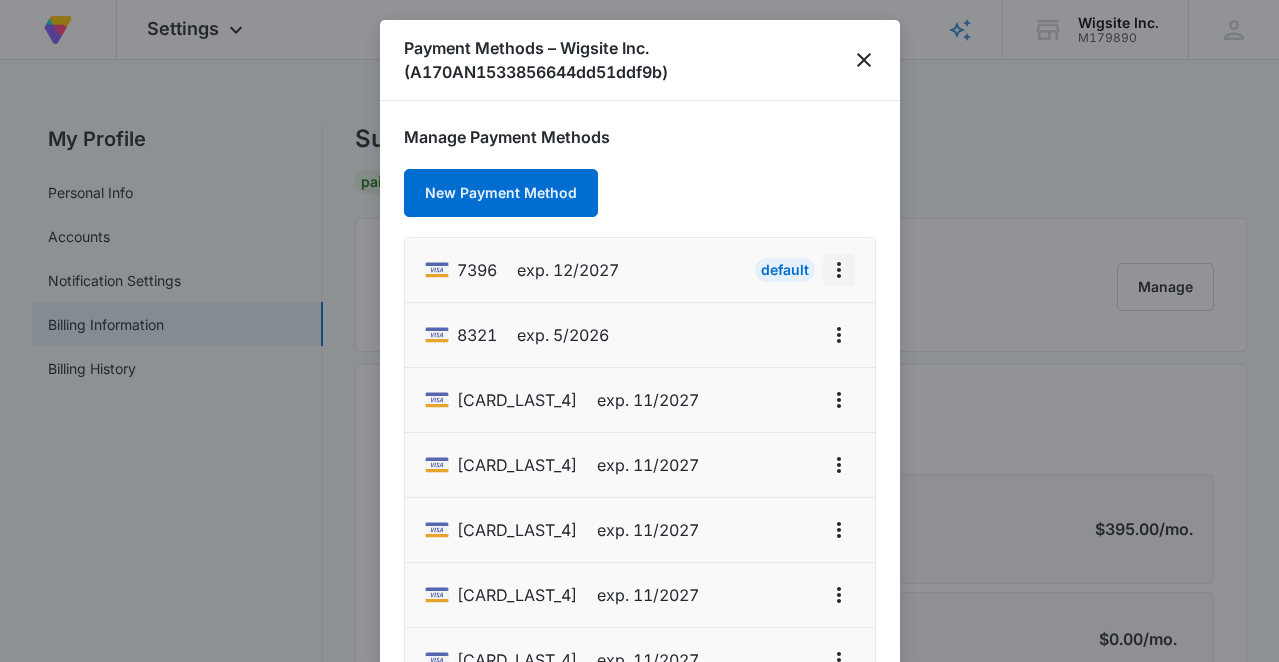 click 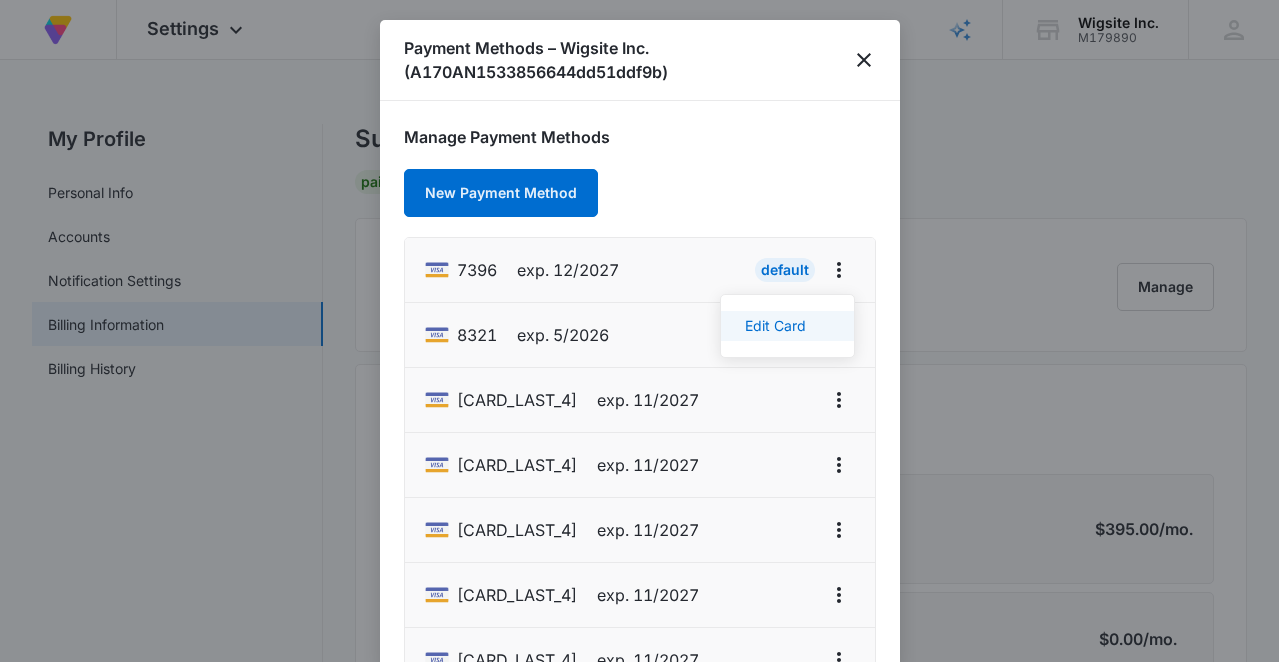 click on "Edit Card" at bounding box center (775, 326) 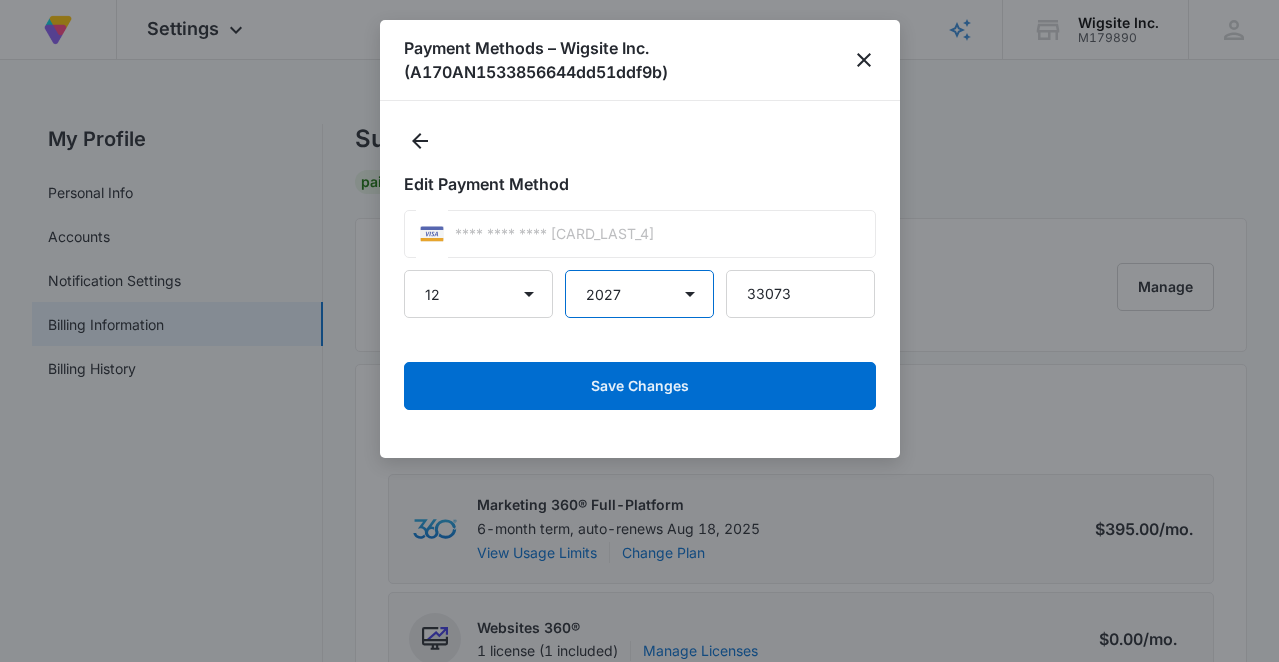 select on "2028" 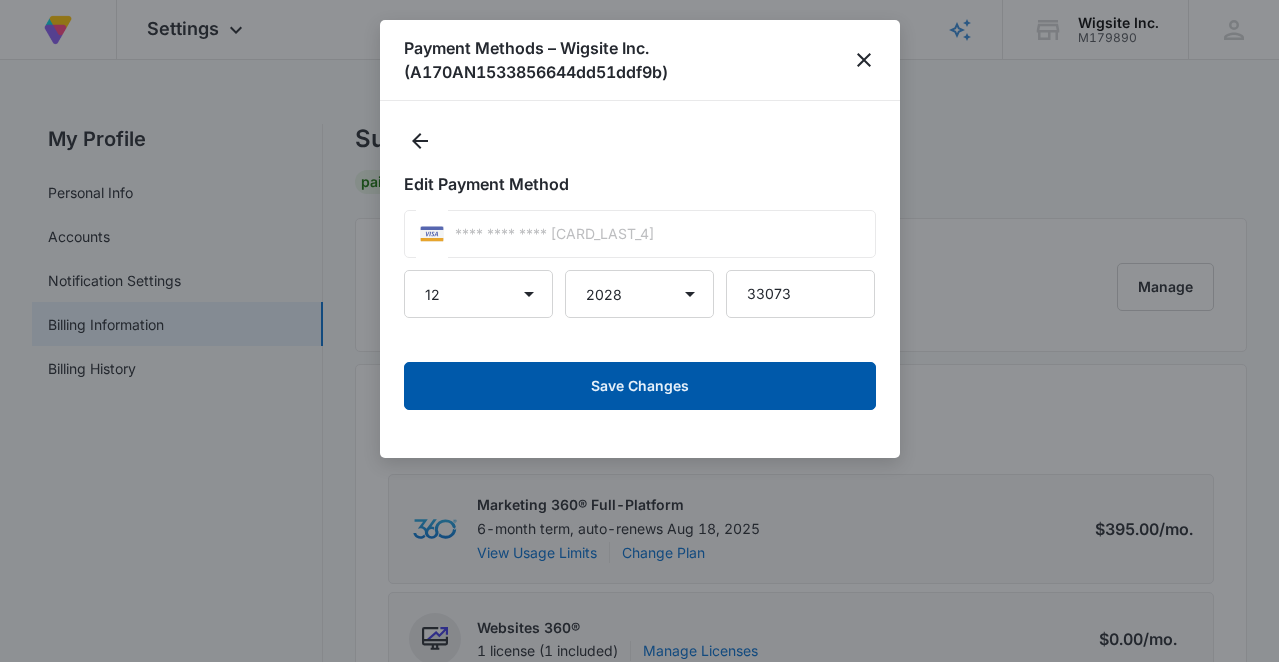 click on "Save Changes" at bounding box center (640, 386) 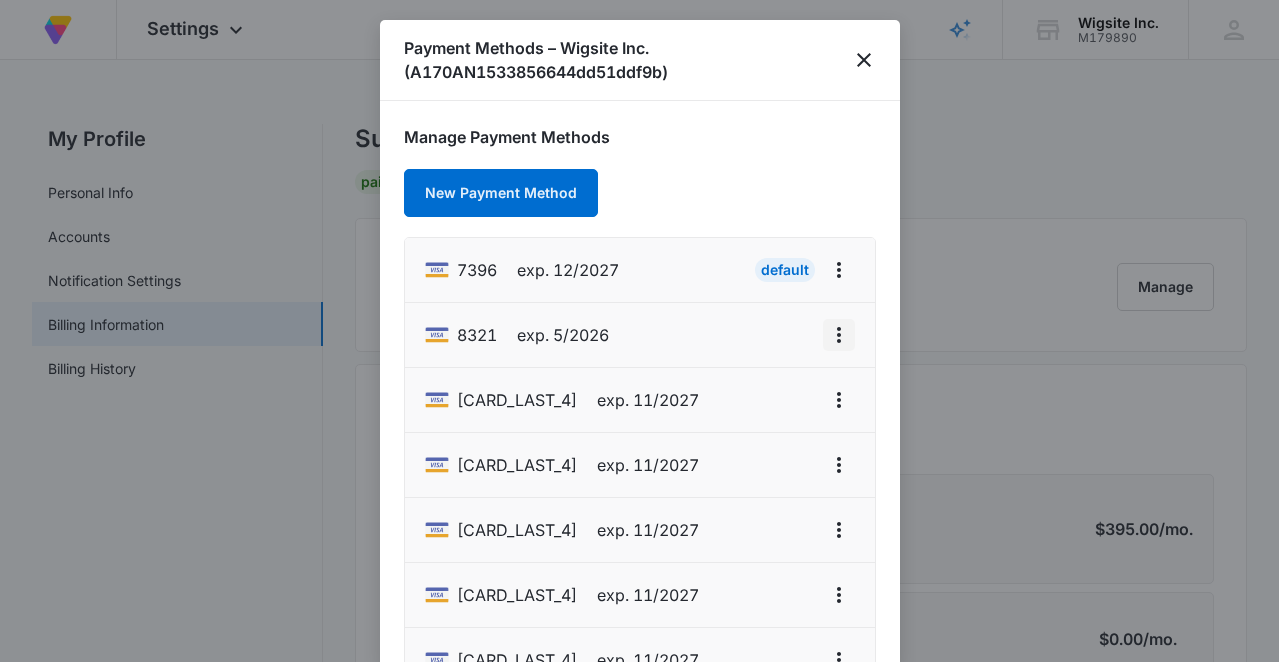 click 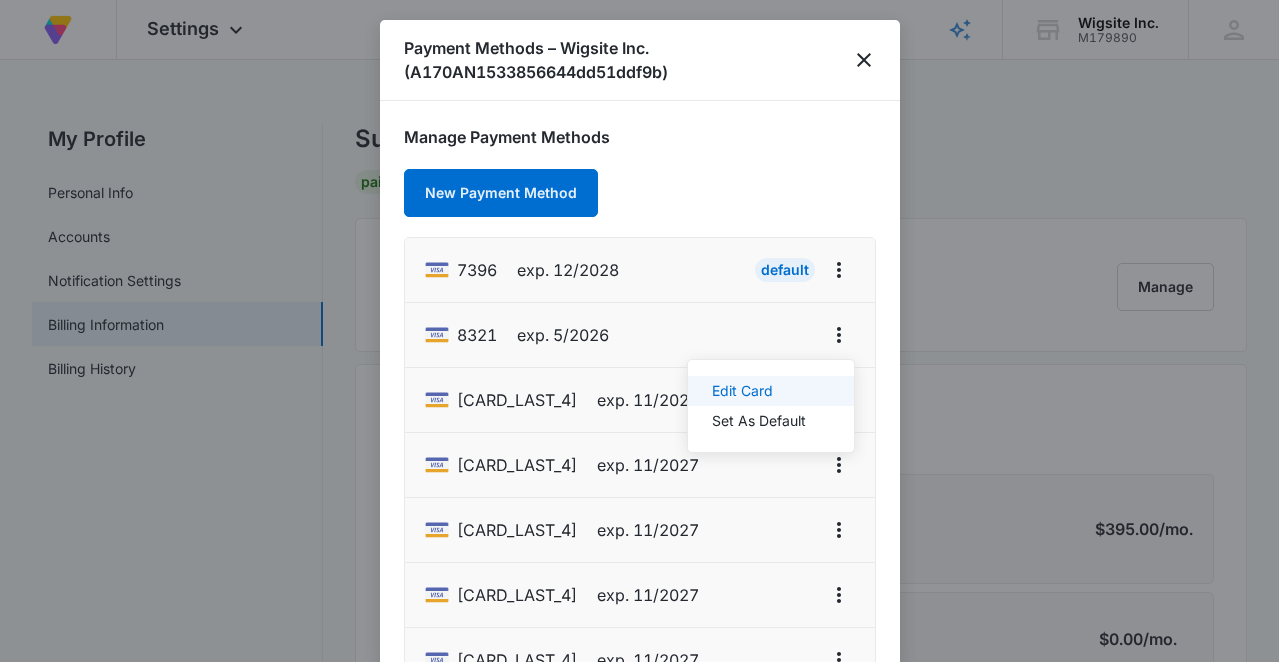 click on "Edit Card" at bounding box center [759, 391] 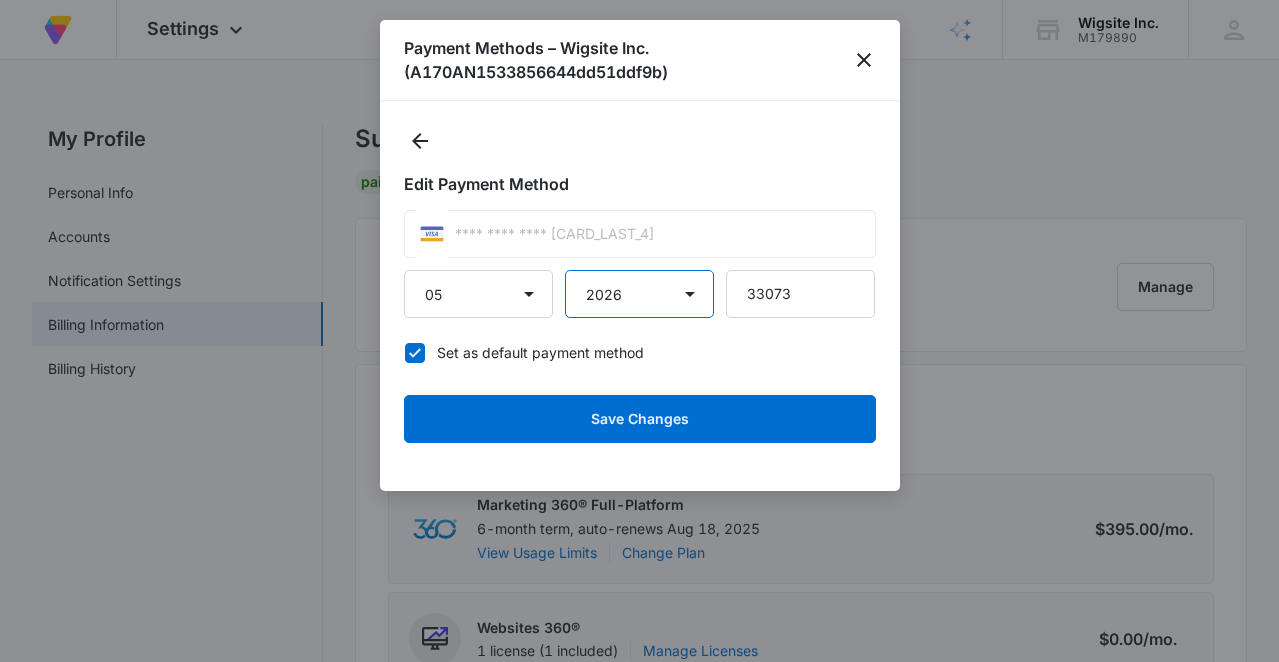select on "2027" 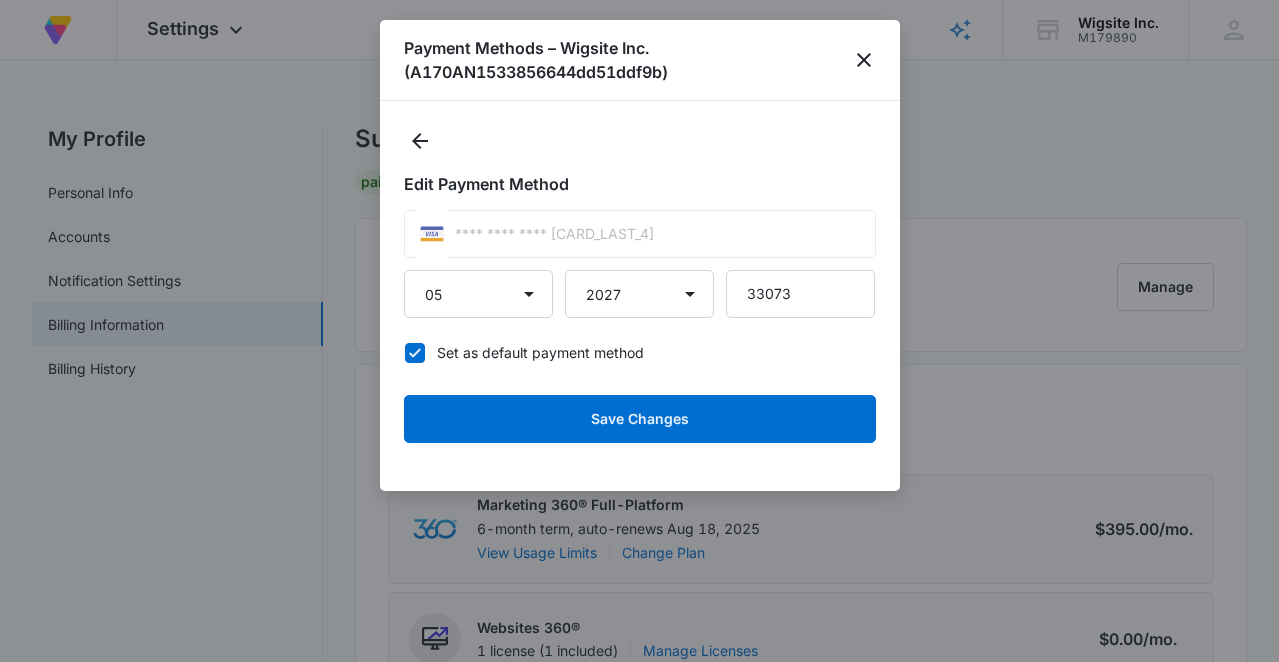 click 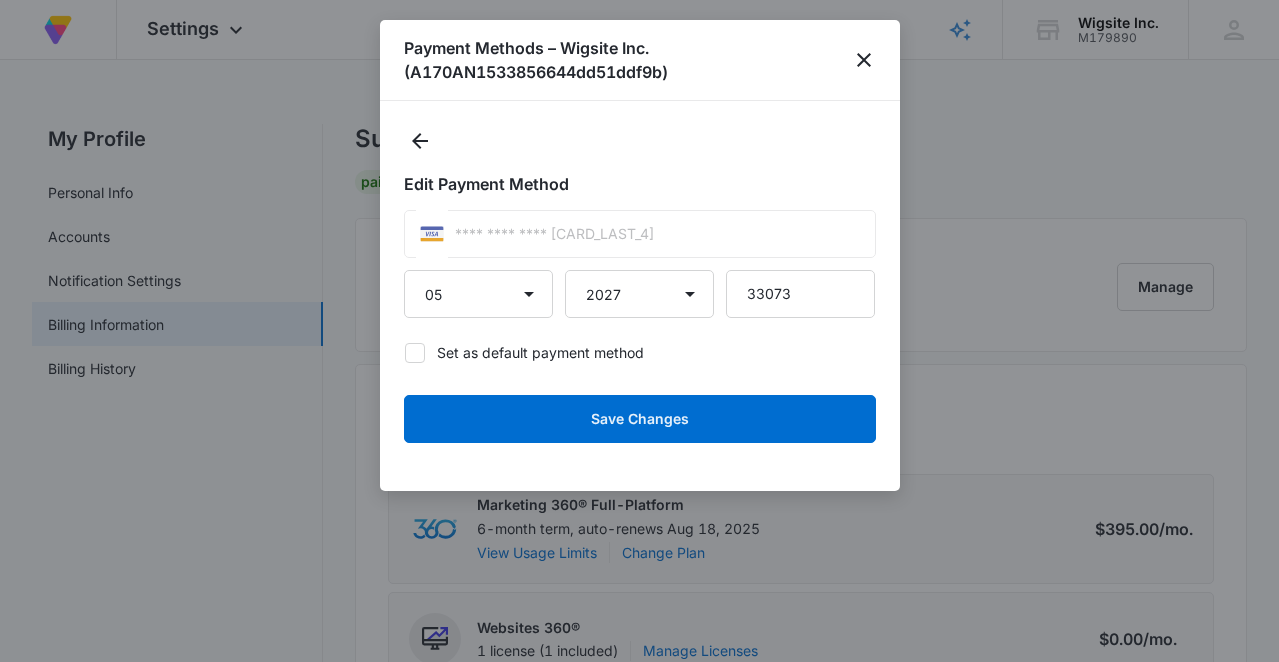 checkbox on "false" 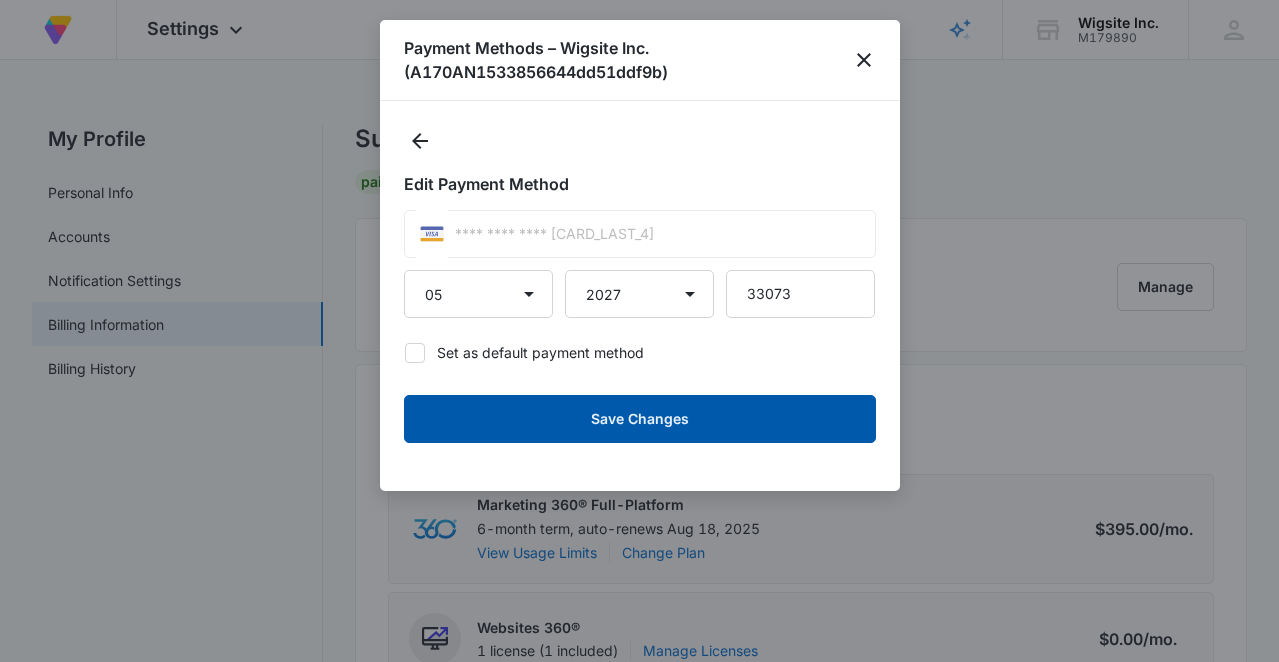 click on "Save Changes" at bounding box center (640, 419) 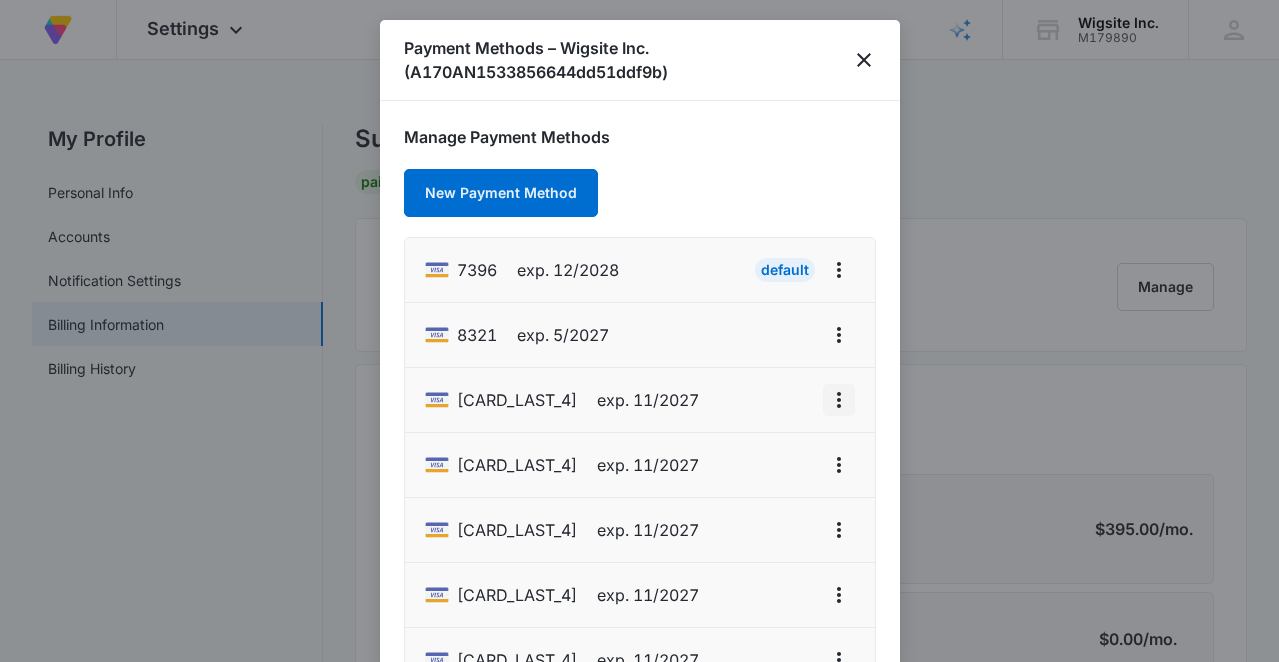 click 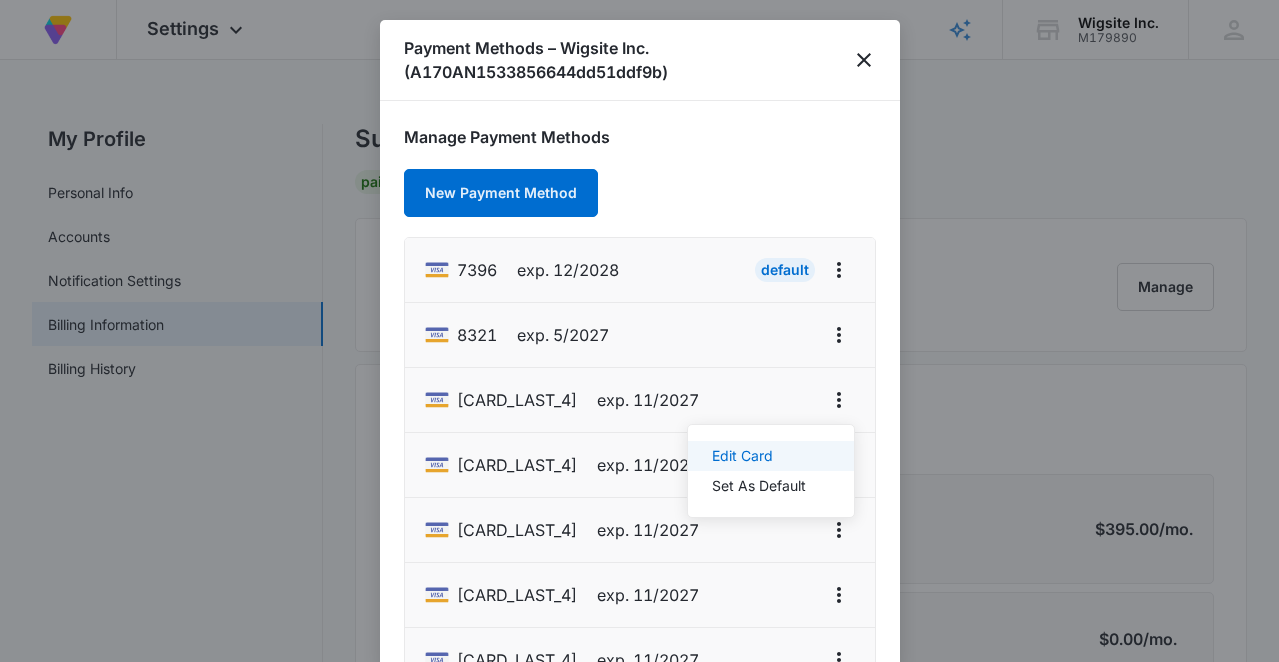 click on "Edit Card" at bounding box center (759, 456) 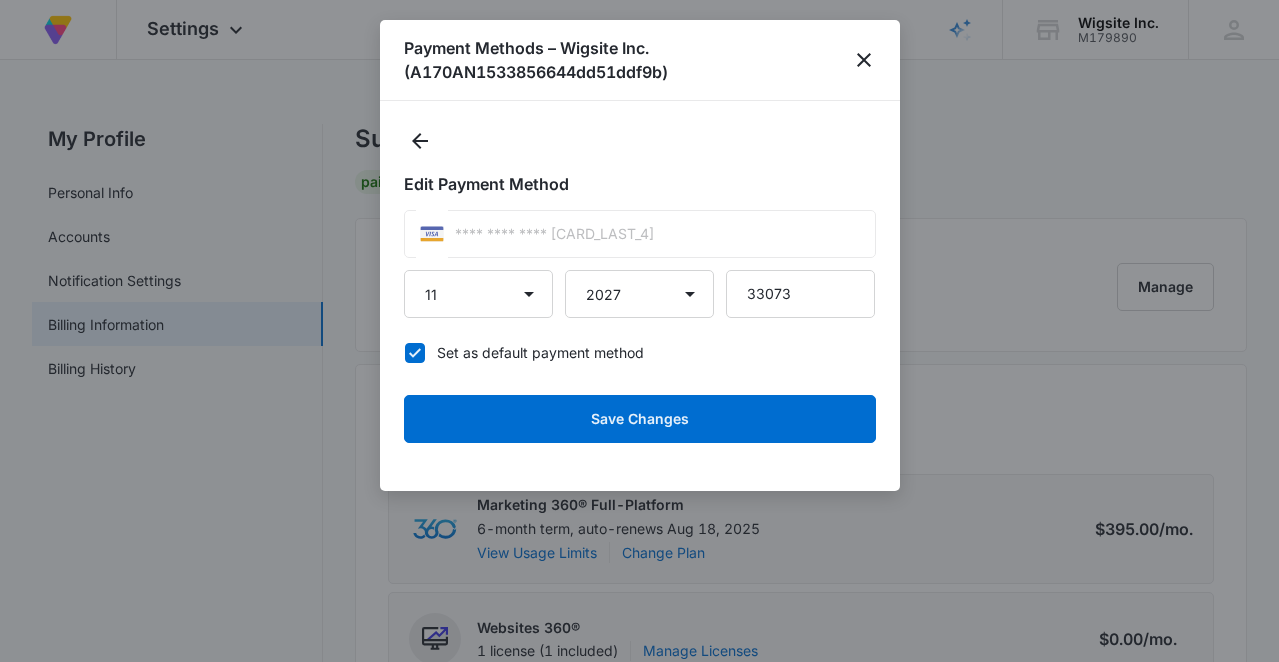 click 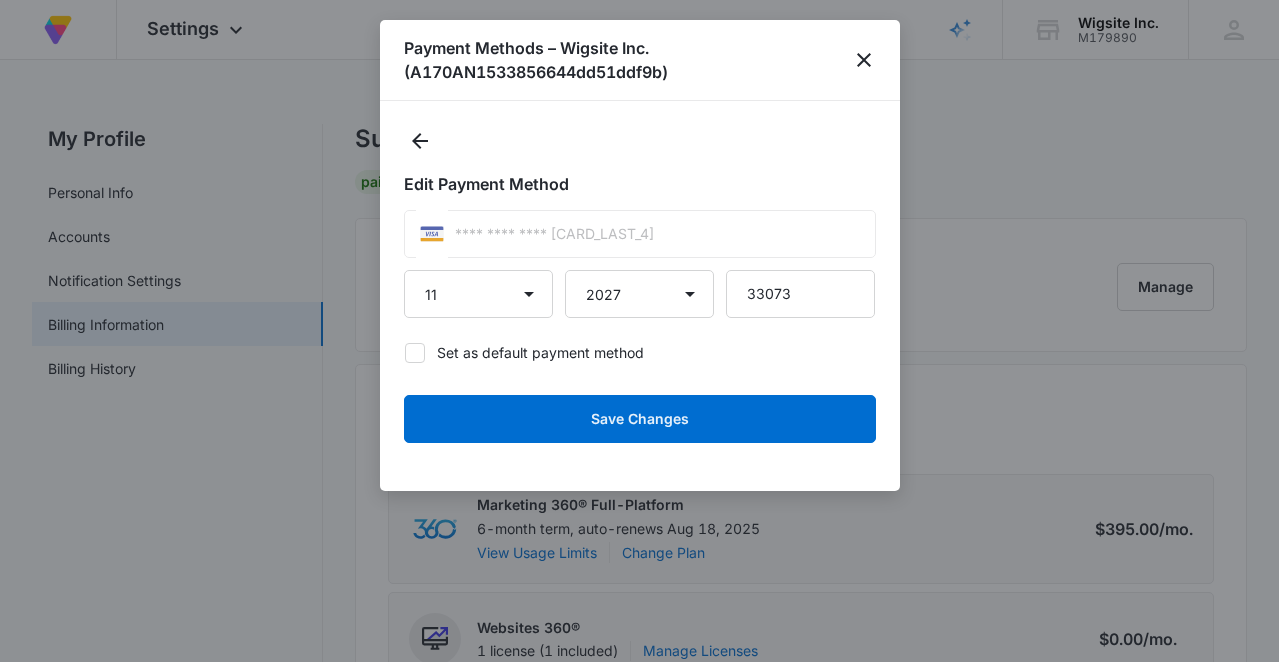 checkbox on "false" 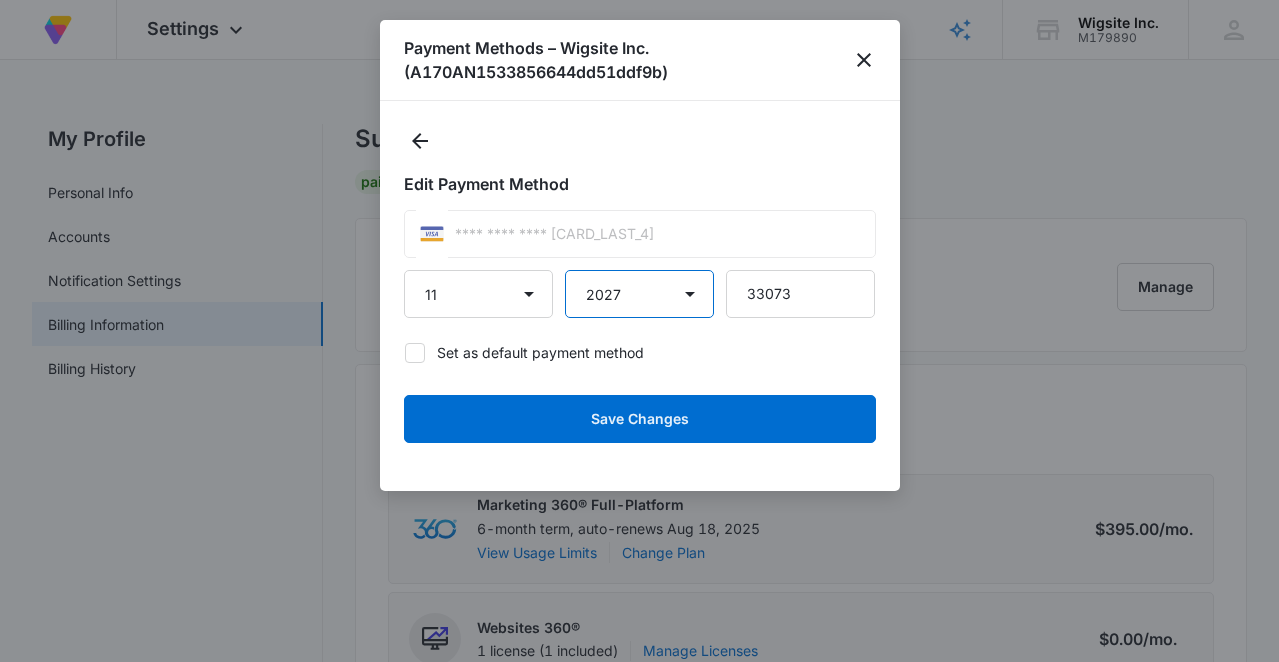 select on "2028" 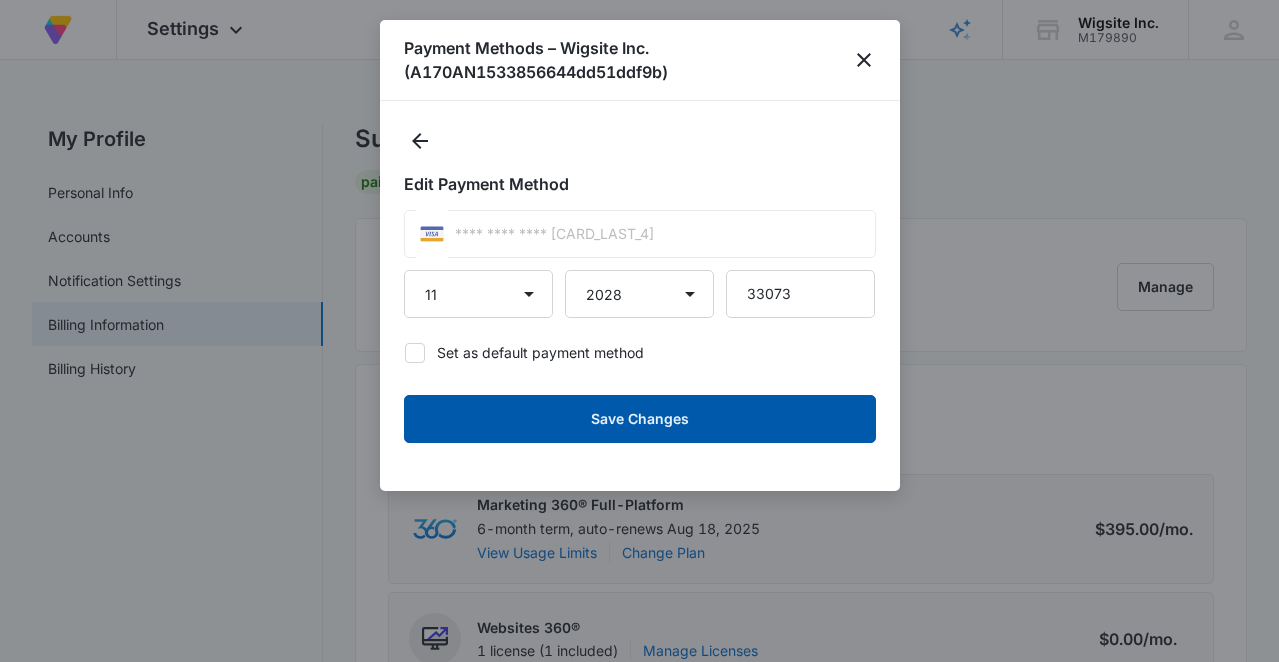 click on "Save Changes" at bounding box center [640, 419] 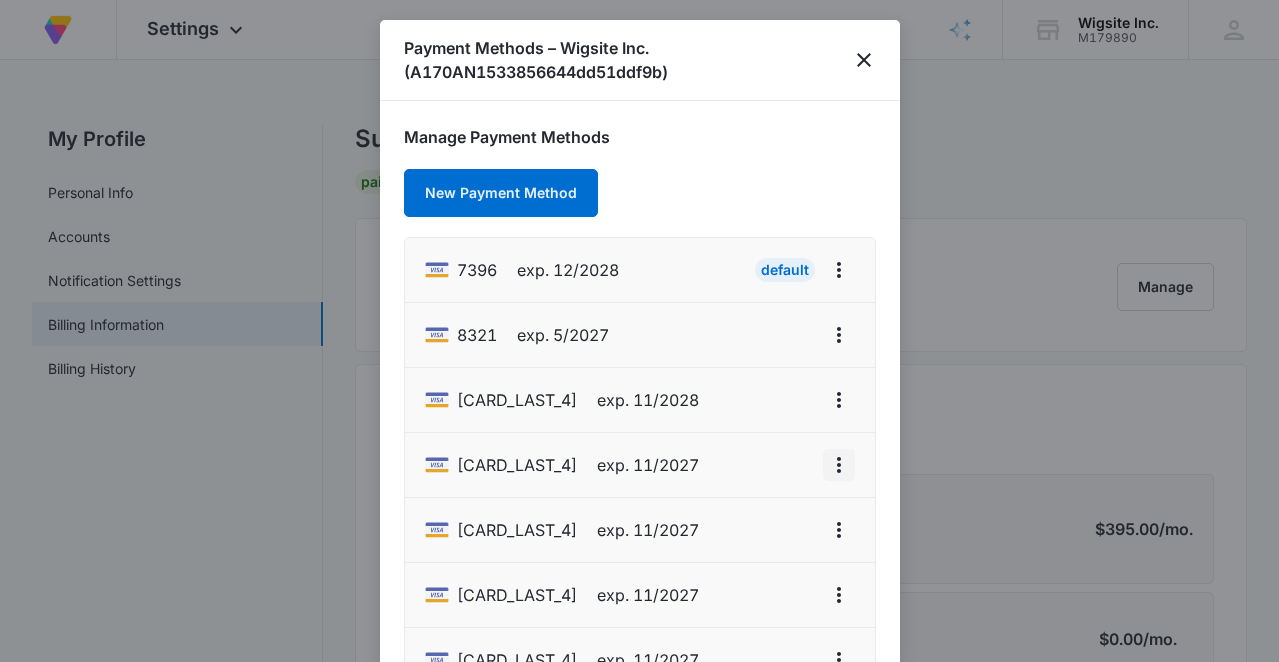 click 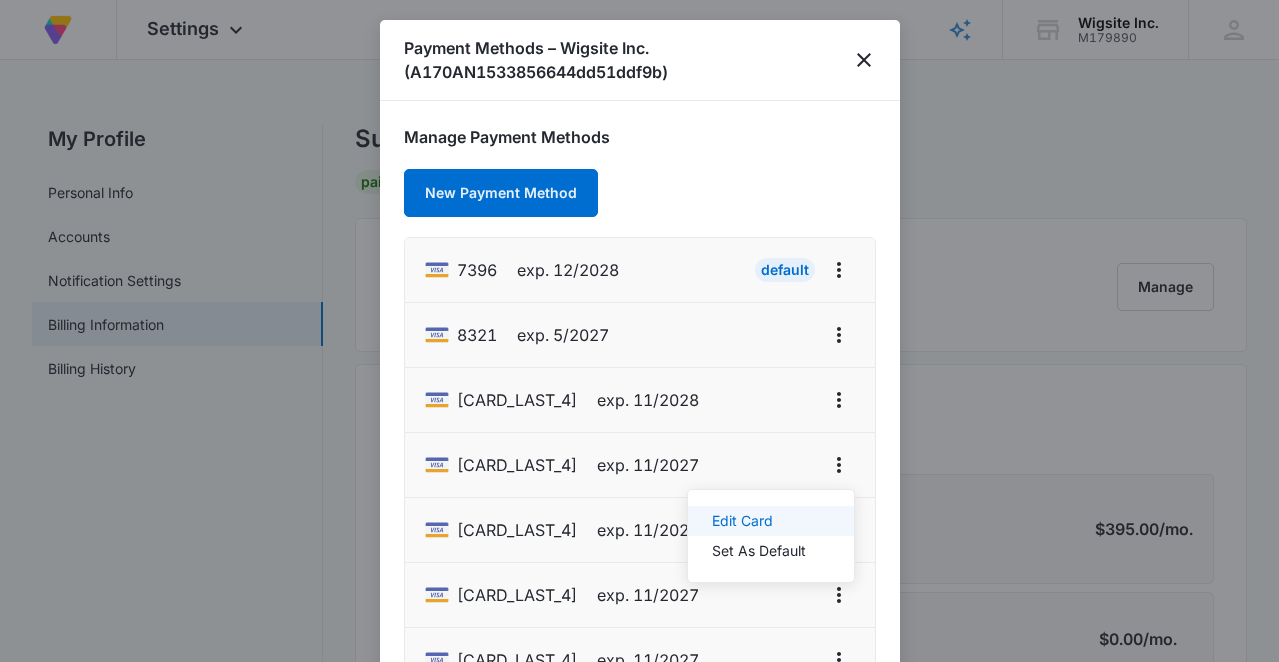 click on "Edit Card" at bounding box center [771, 521] 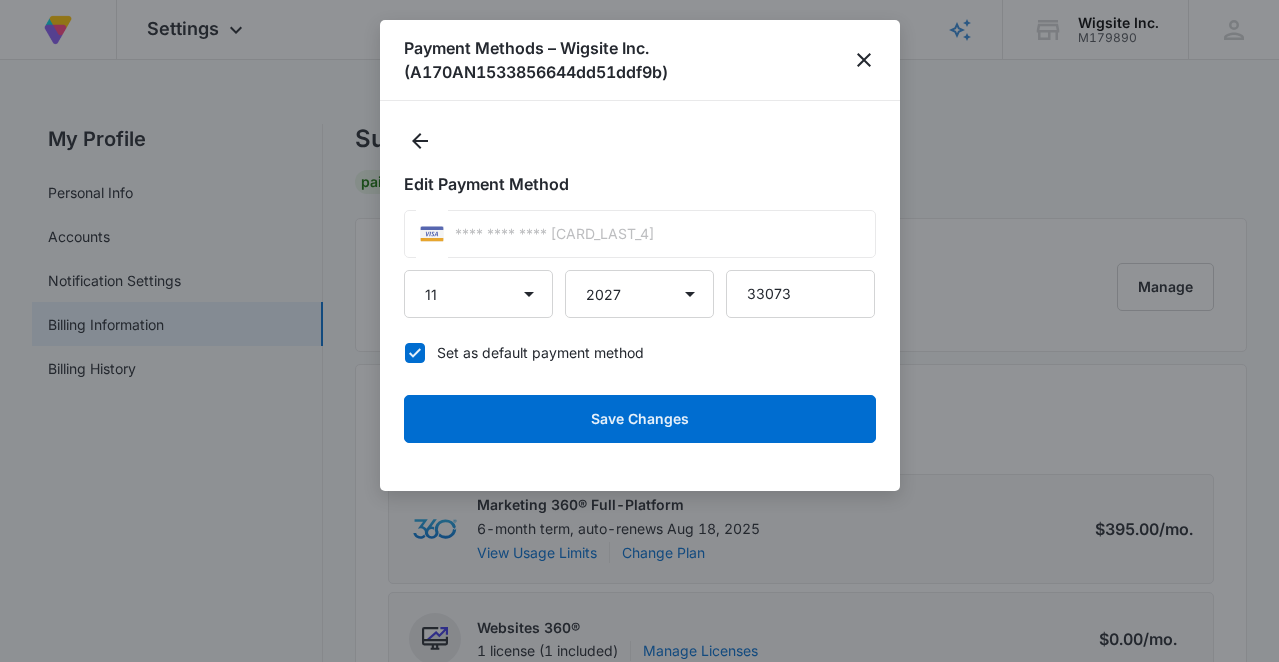 click 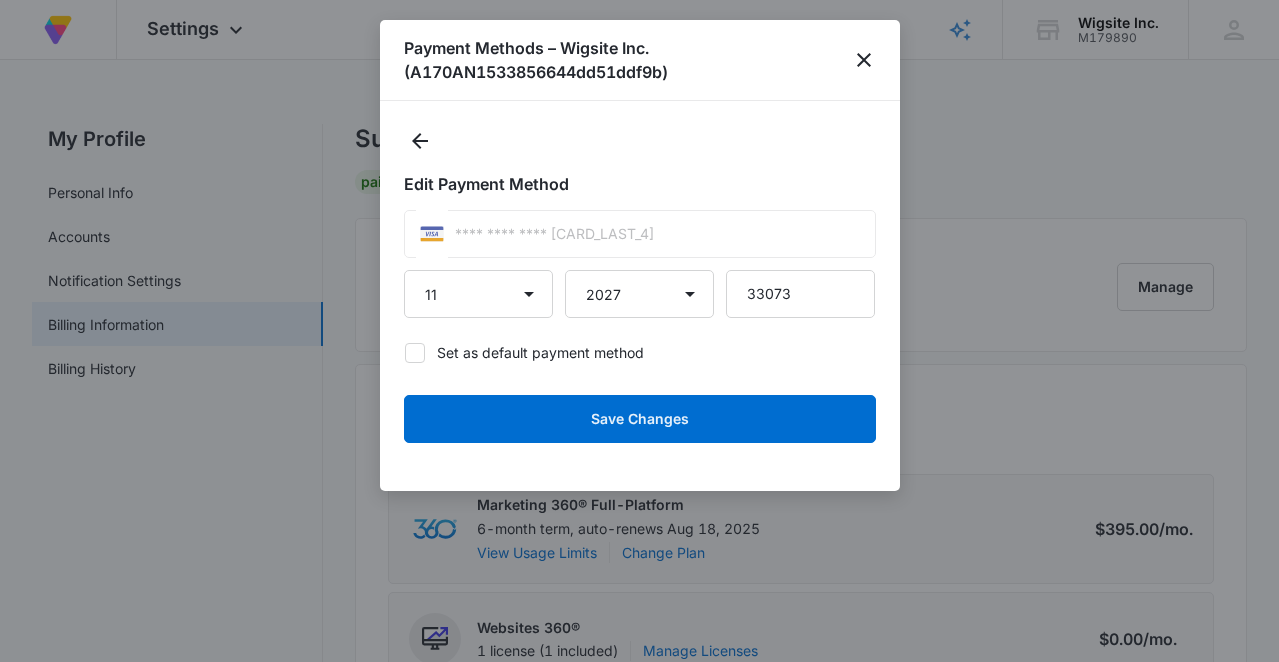 checkbox on "false" 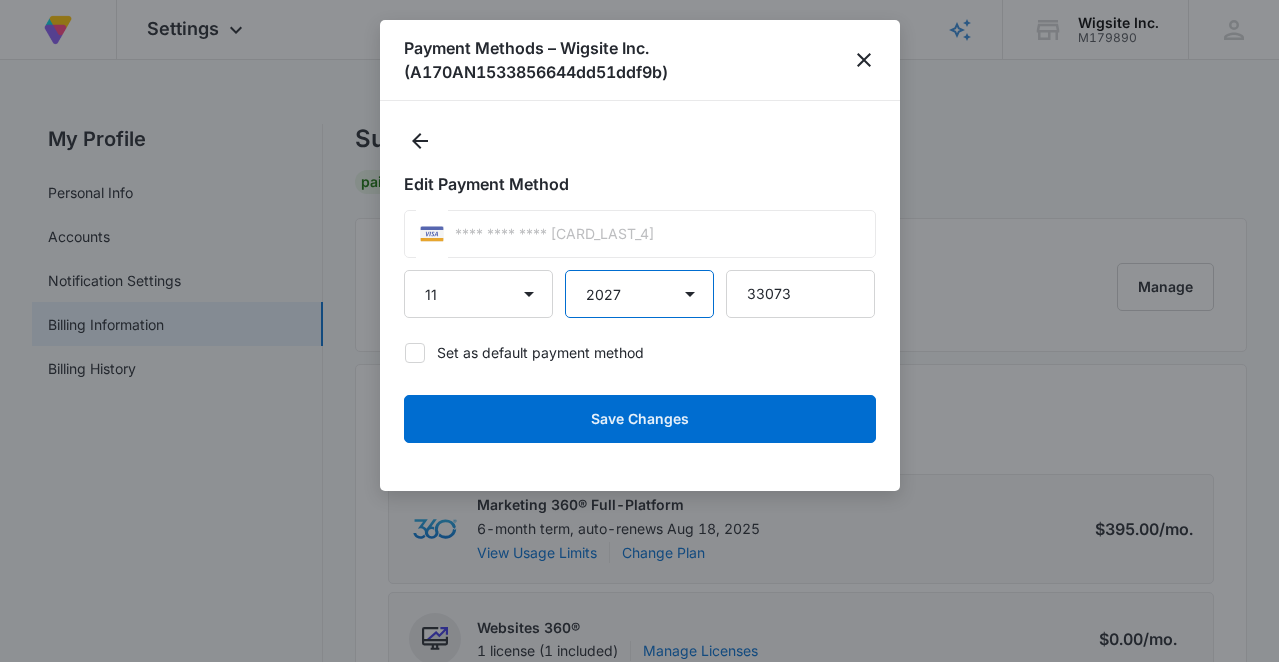 select on "2028" 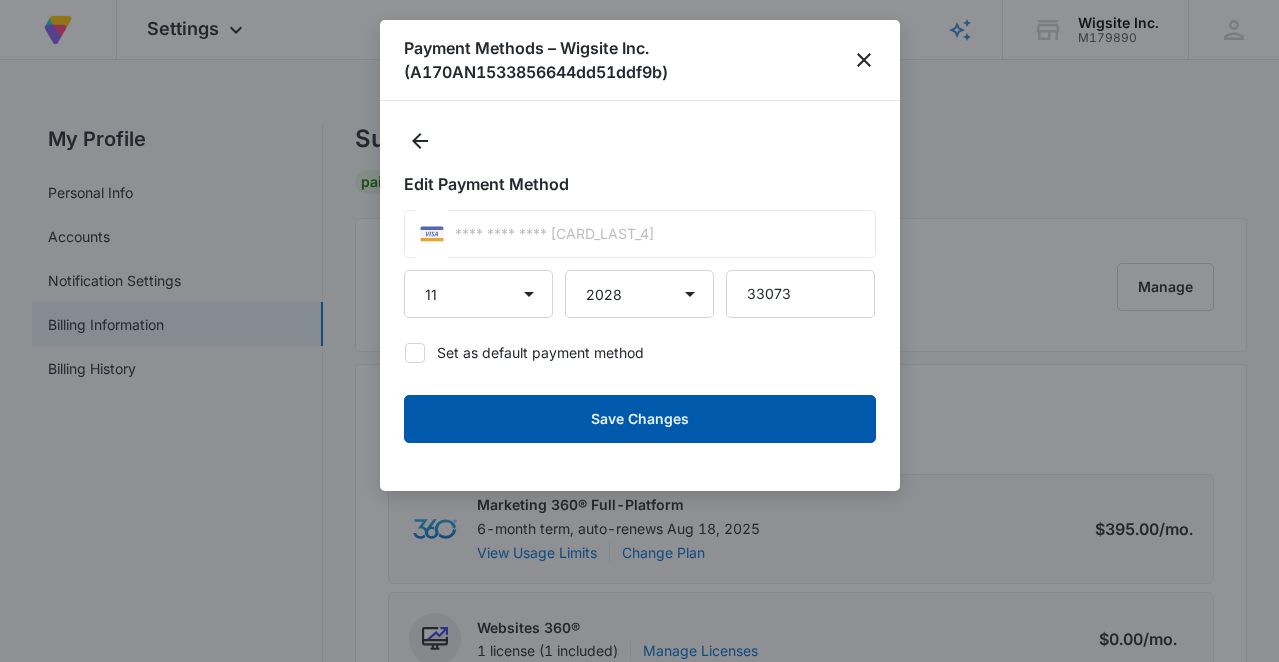 click on "Save Changes" at bounding box center (640, 419) 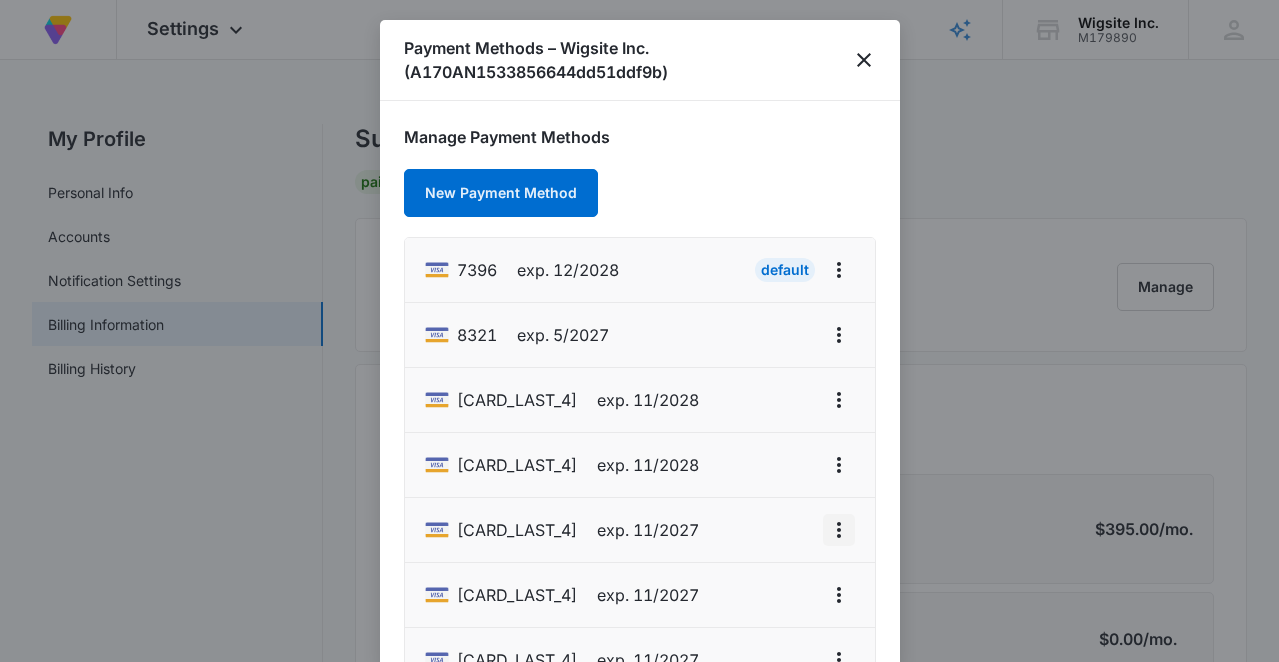 click 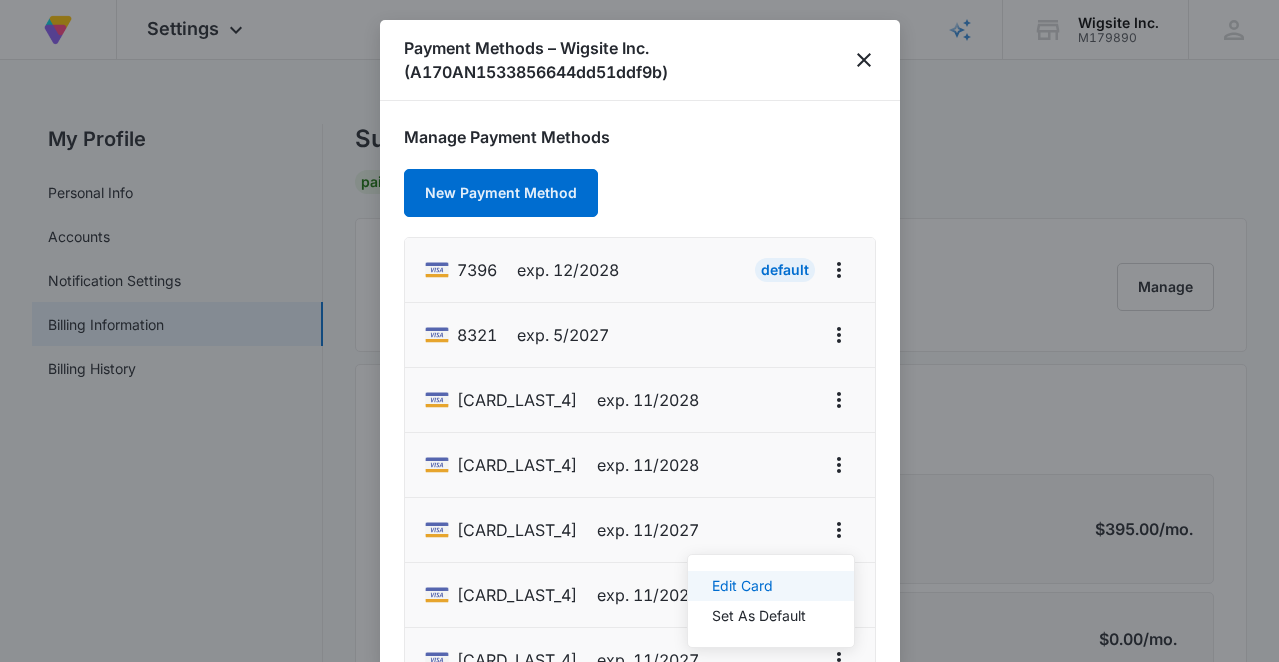 click on "Edit Card" at bounding box center [759, 586] 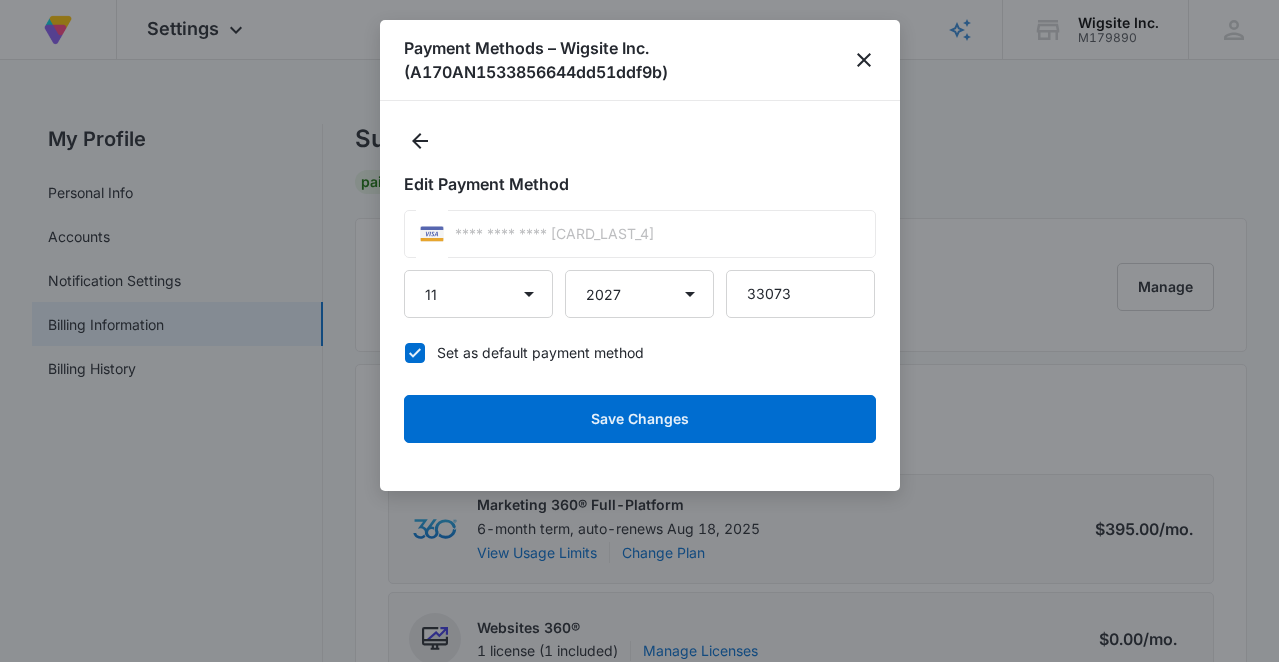 click 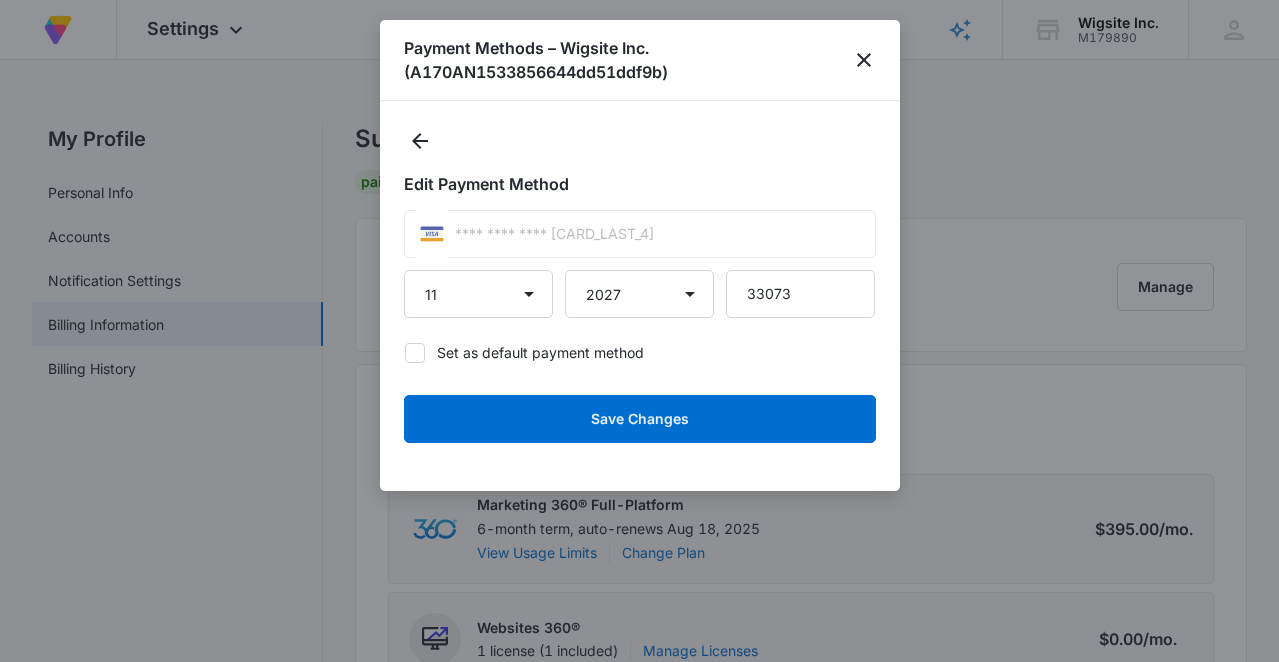 checkbox on "false" 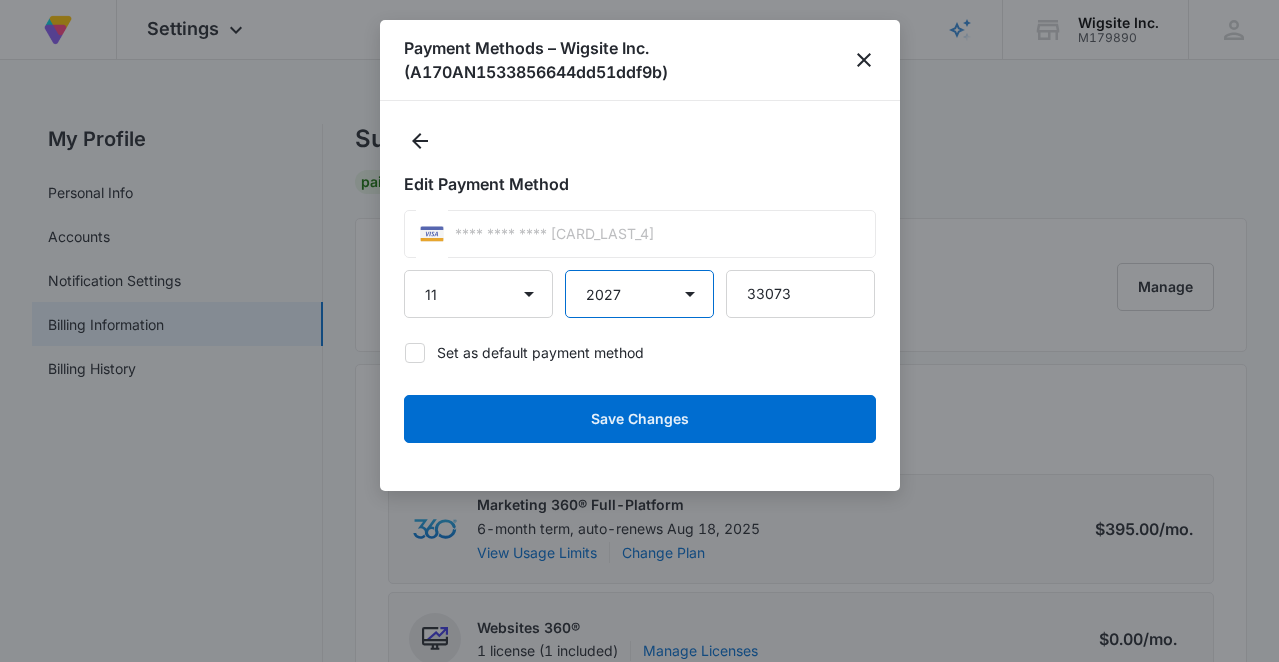 select on "2028" 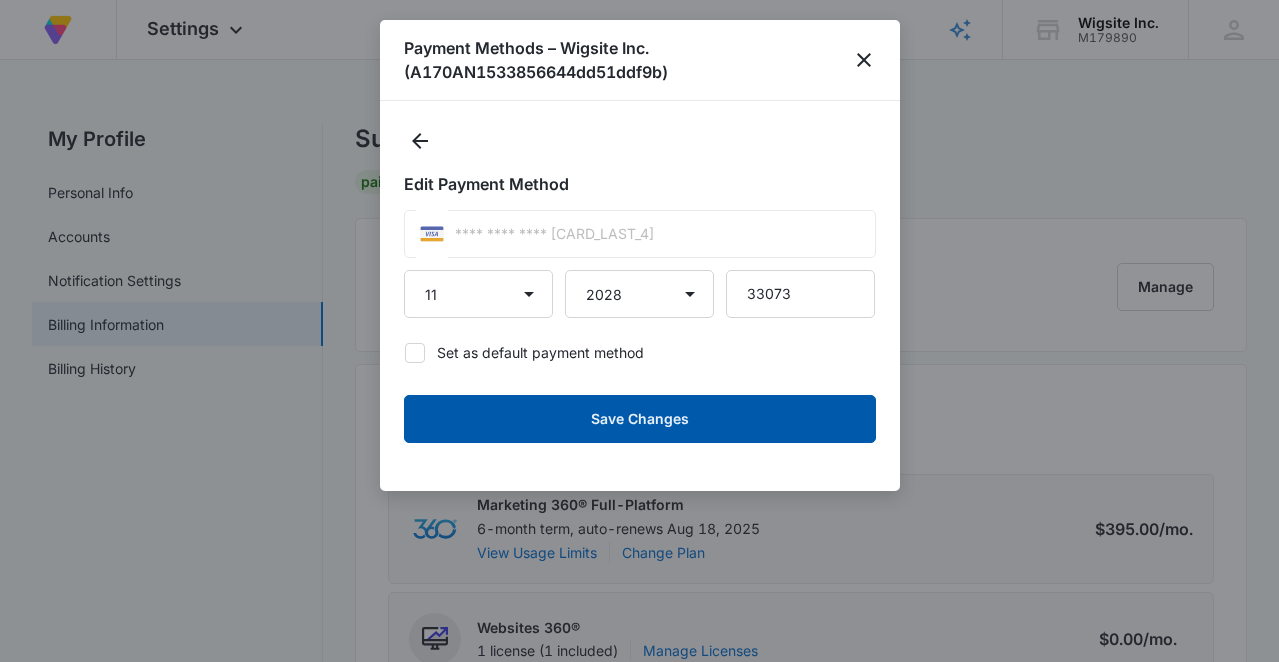 click on "Save Changes" at bounding box center (640, 419) 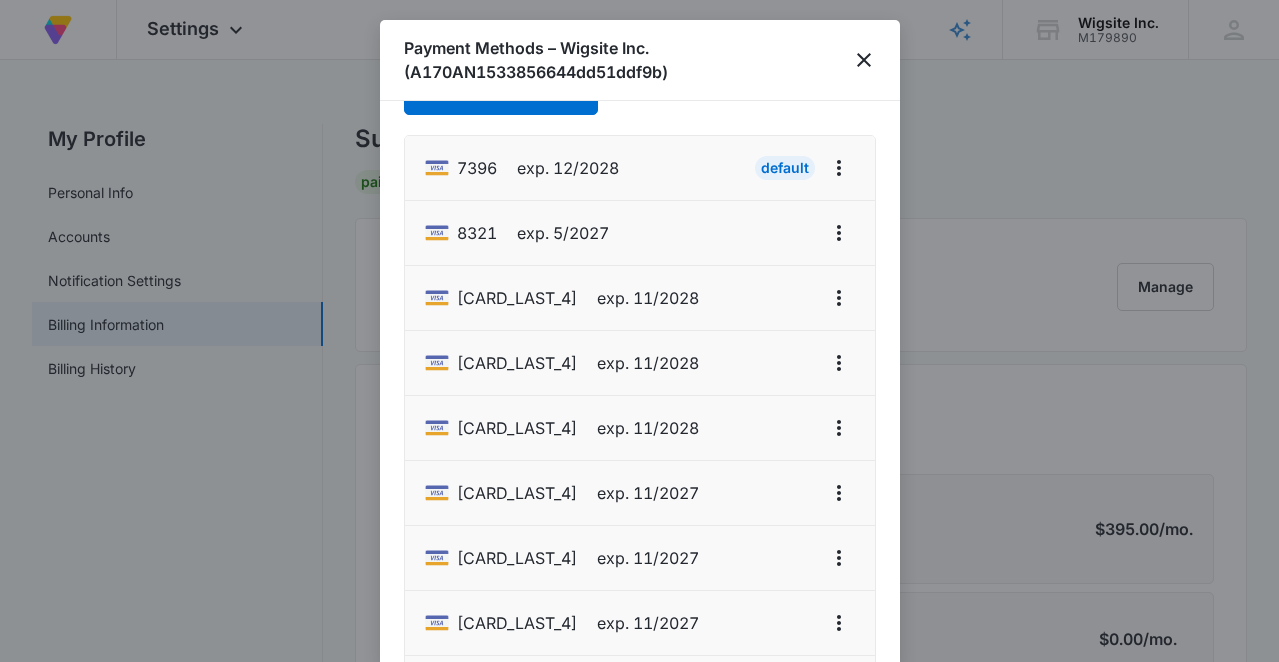 scroll, scrollTop: 112, scrollLeft: 0, axis: vertical 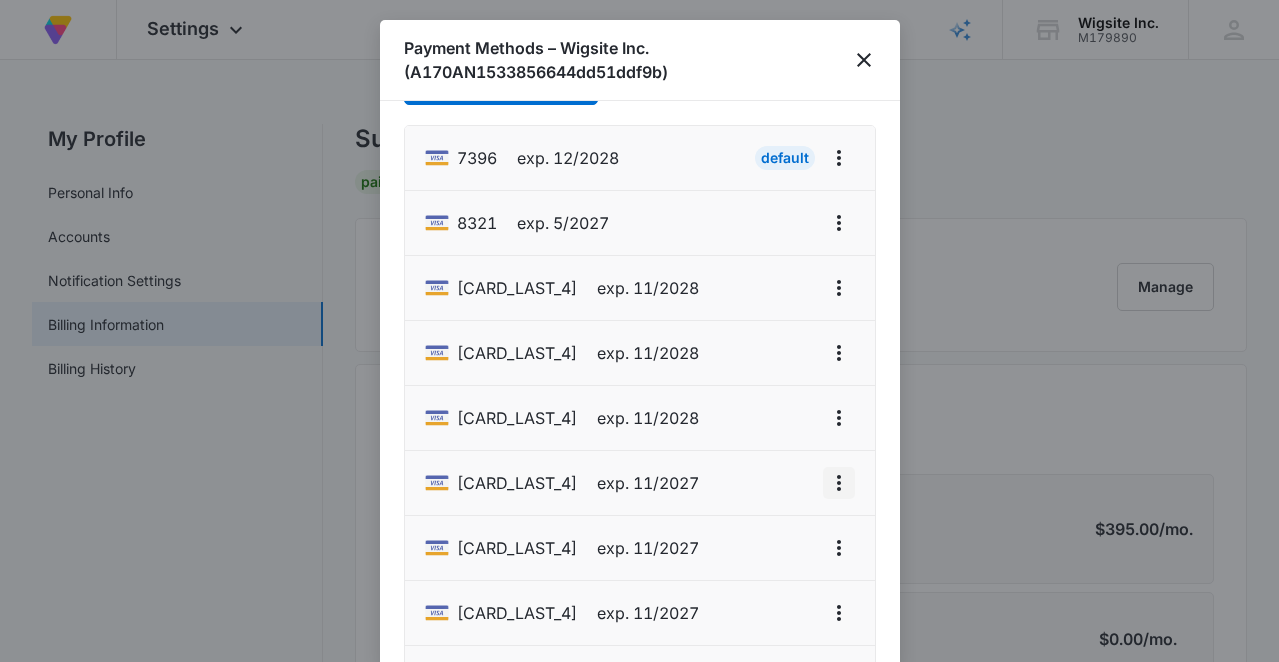click 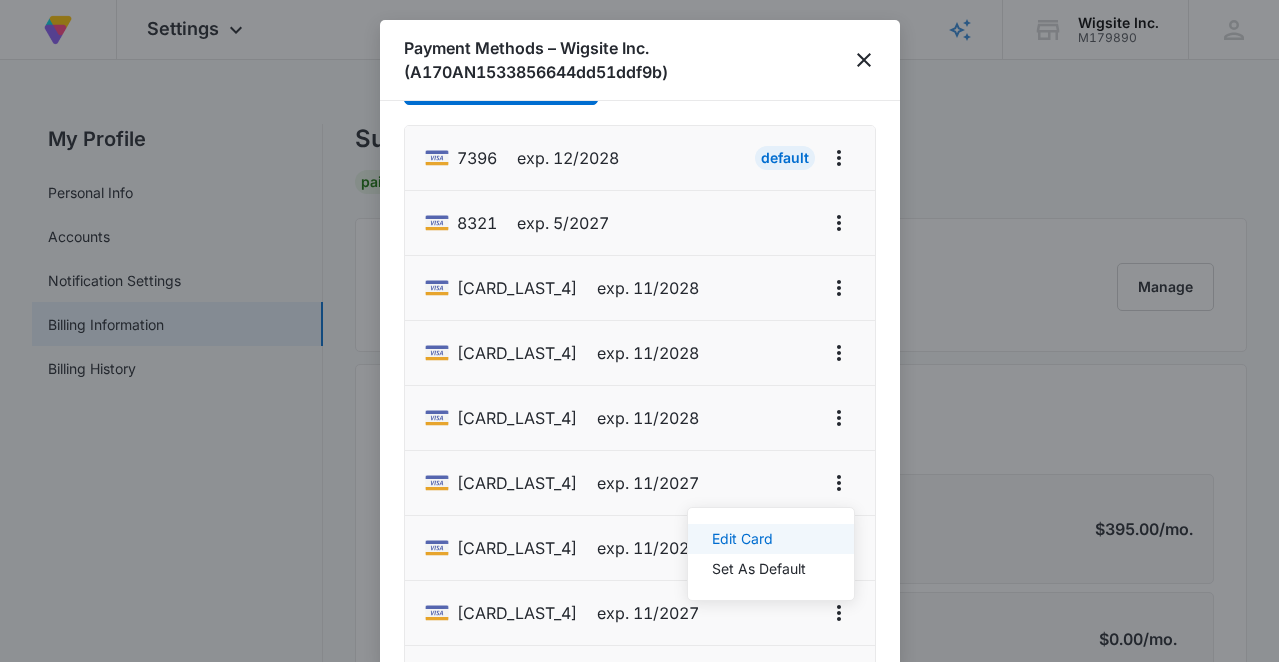 click on "Edit Card" at bounding box center (759, 539) 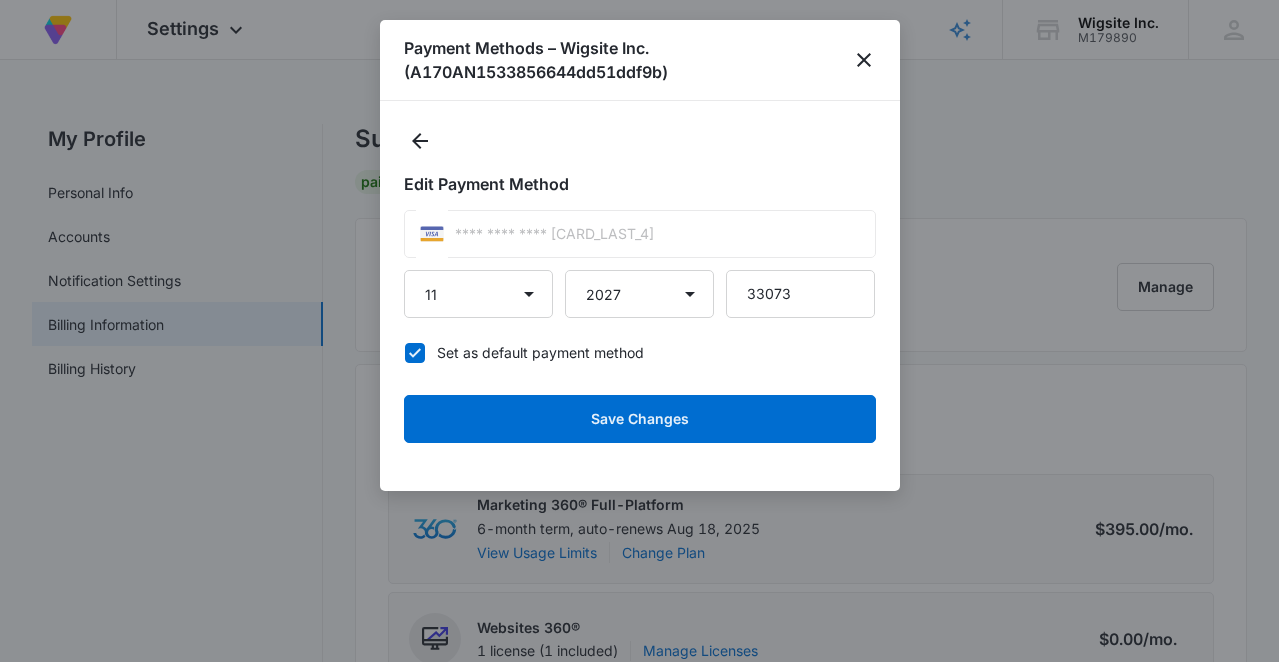 scroll, scrollTop: 0, scrollLeft: 0, axis: both 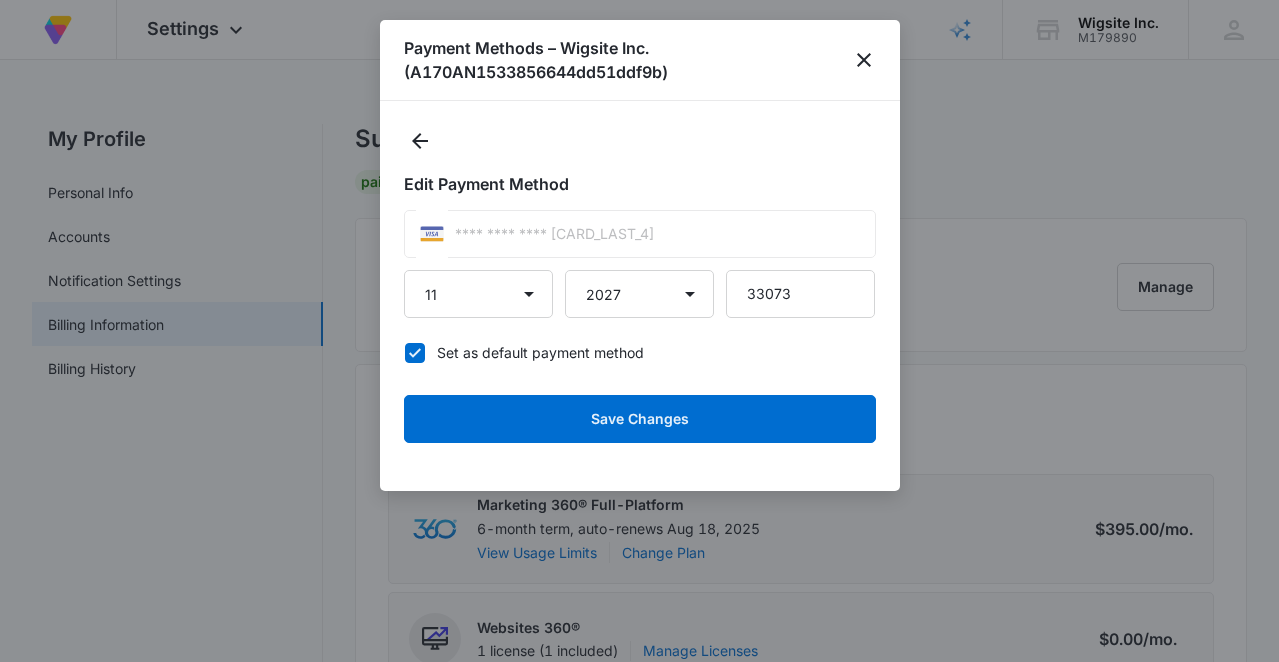 click 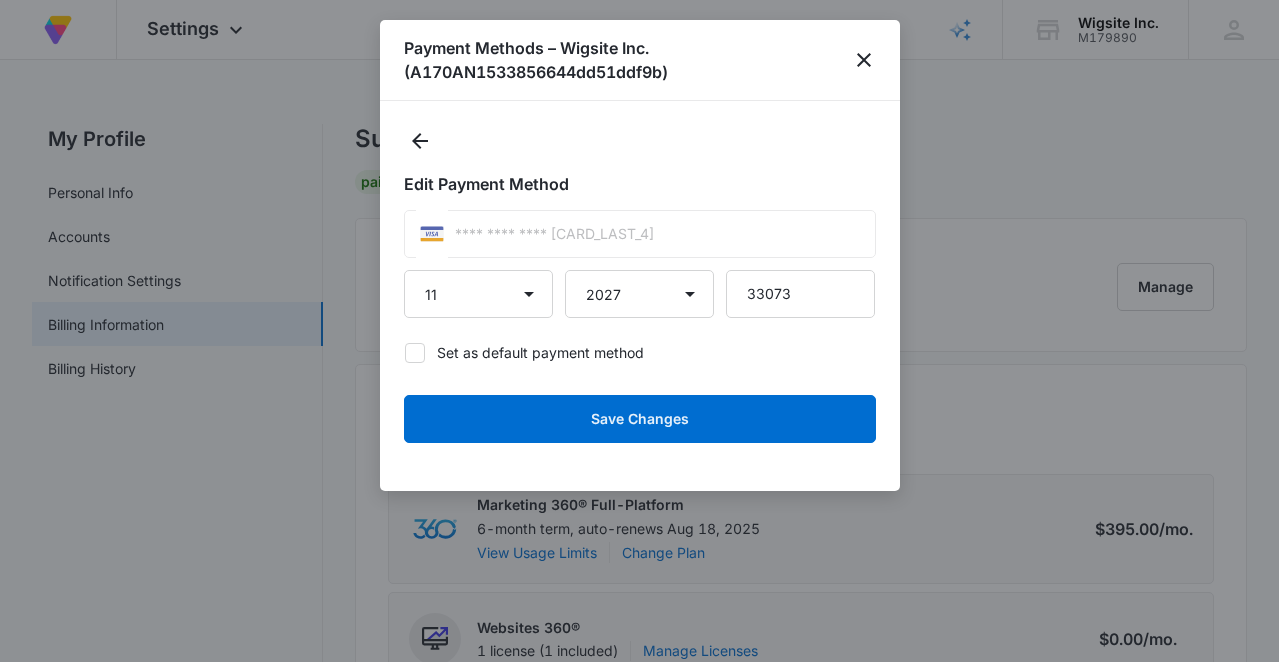 checkbox on "false" 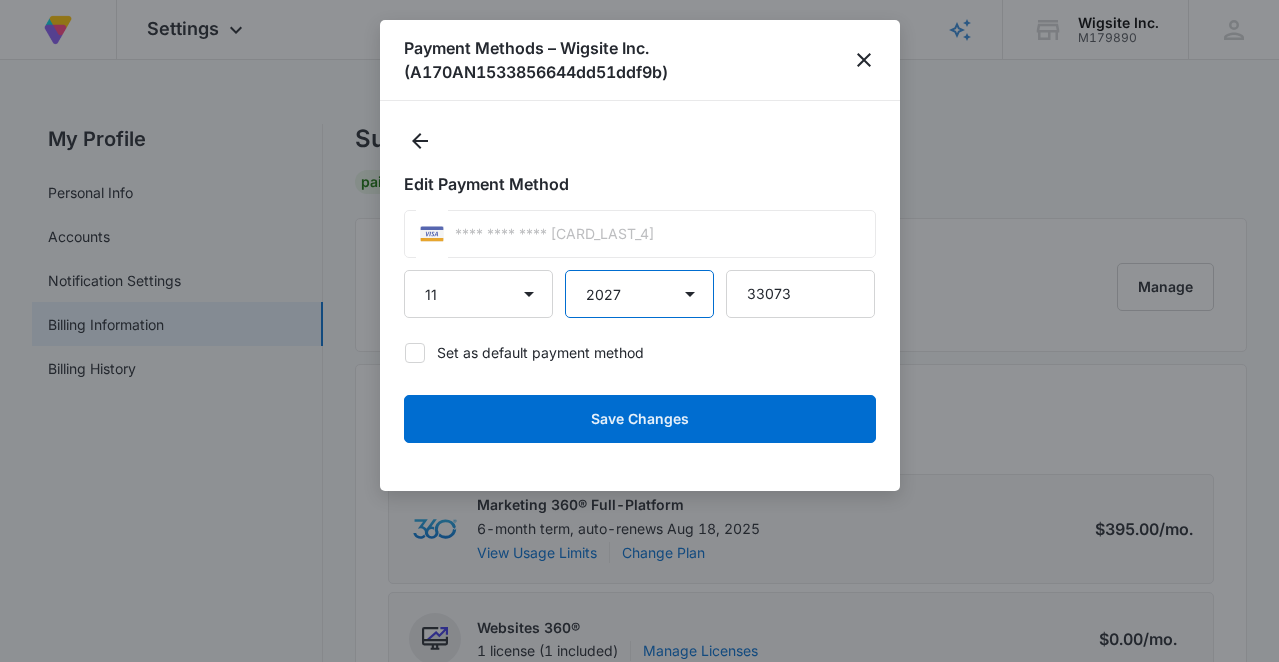 select on "2028" 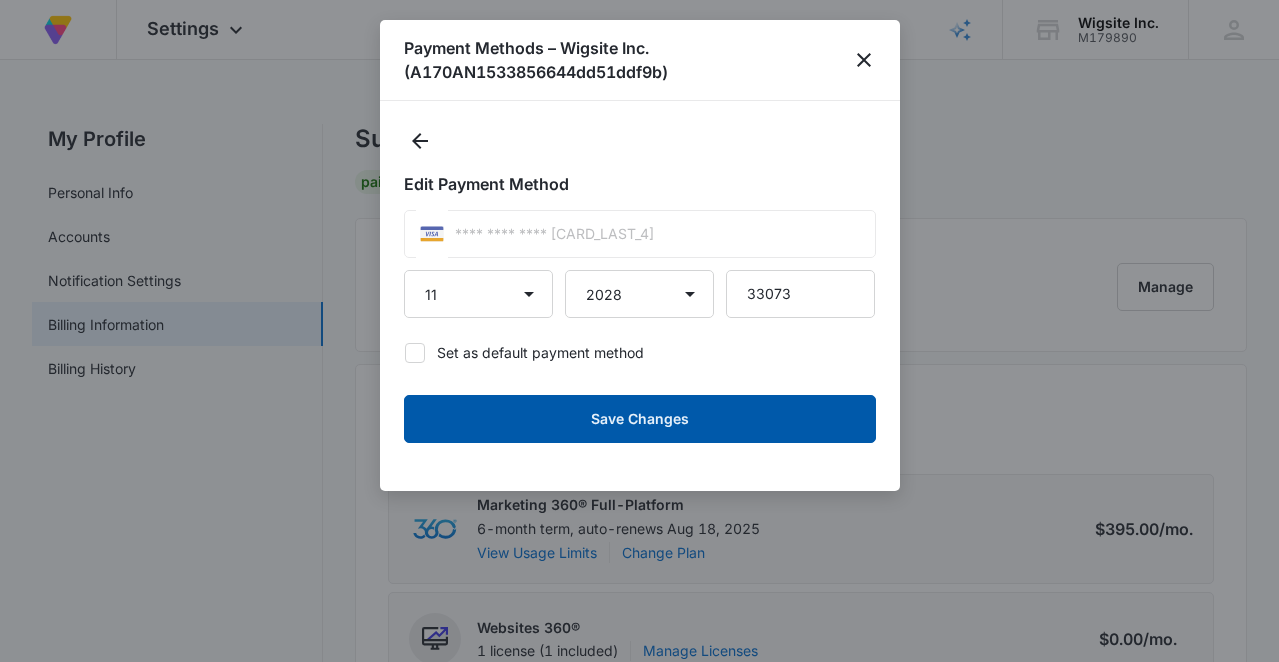 click on "Save Changes" at bounding box center (640, 419) 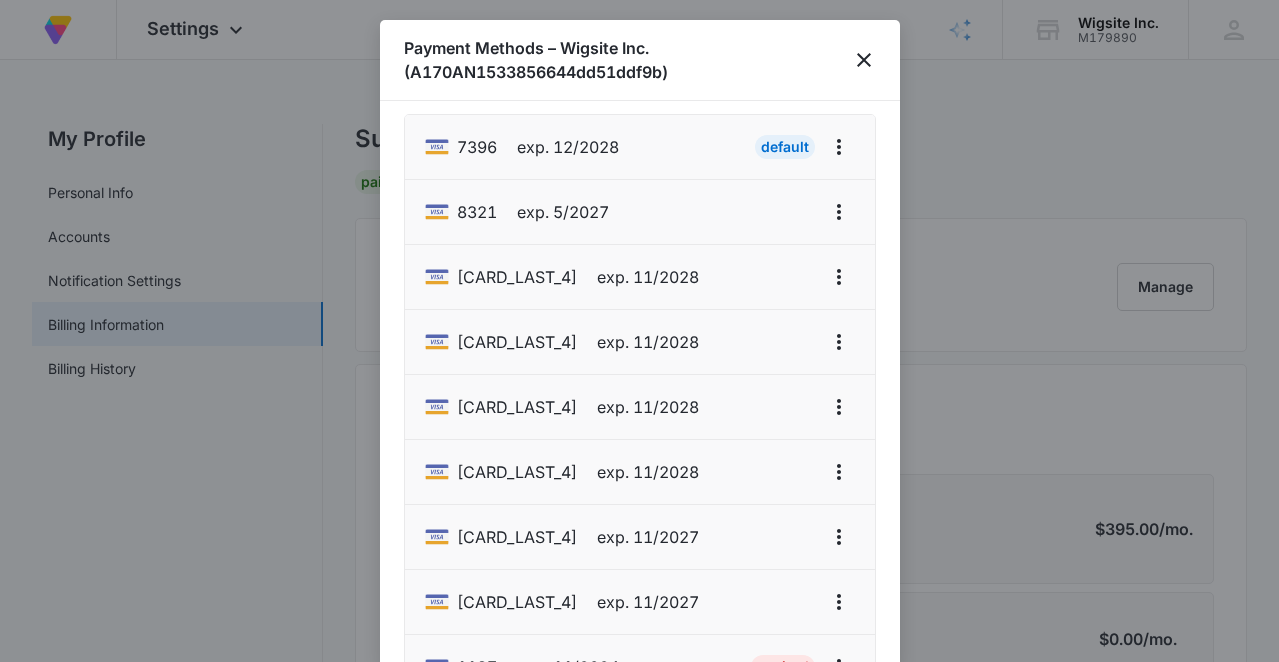 scroll, scrollTop: 132, scrollLeft: 0, axis: vertical 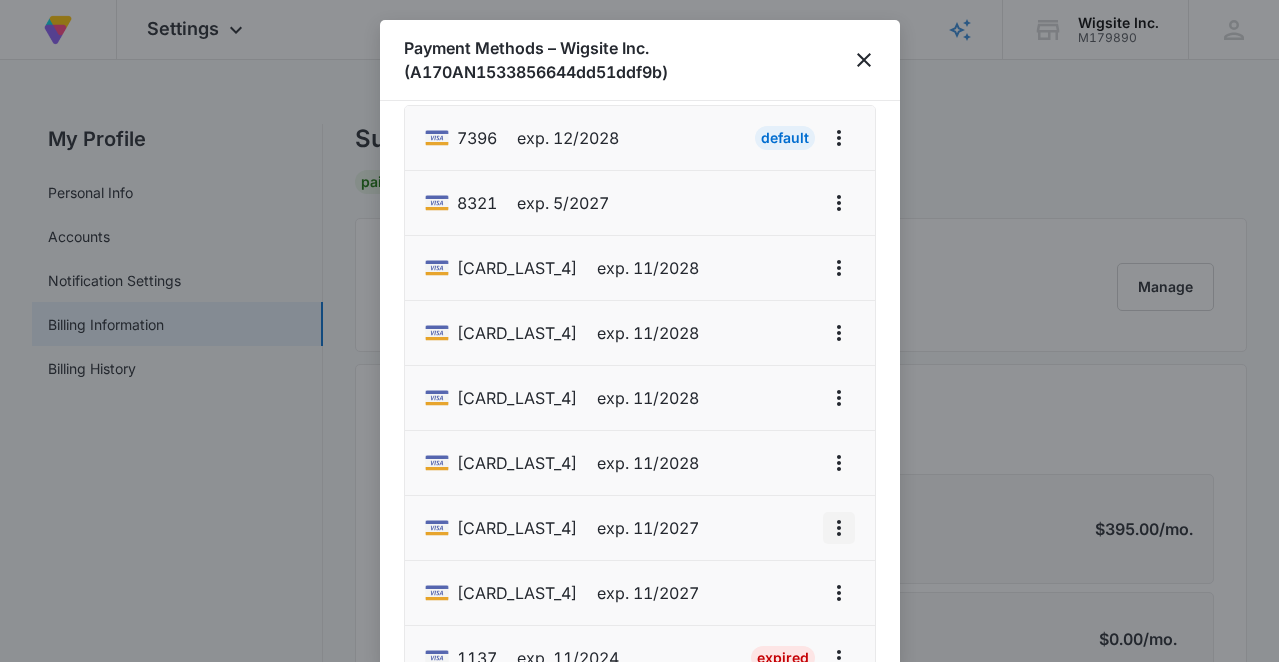 click 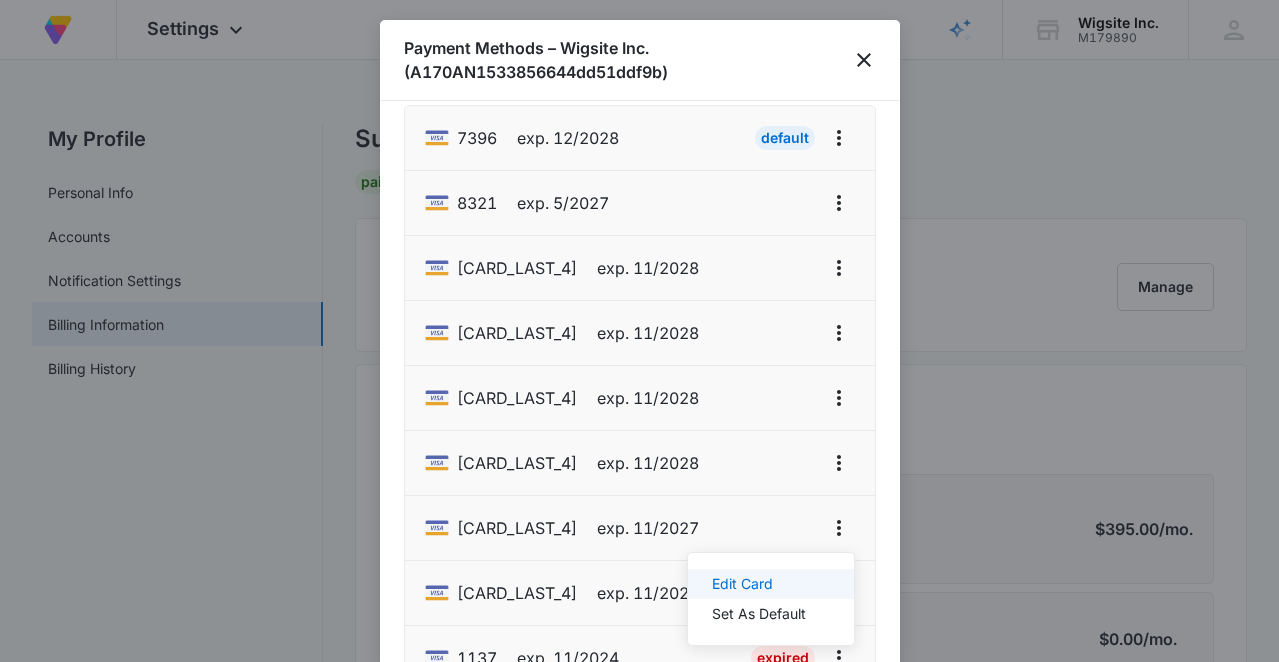 click on "Edit Card" at bounding box center [759, 584] 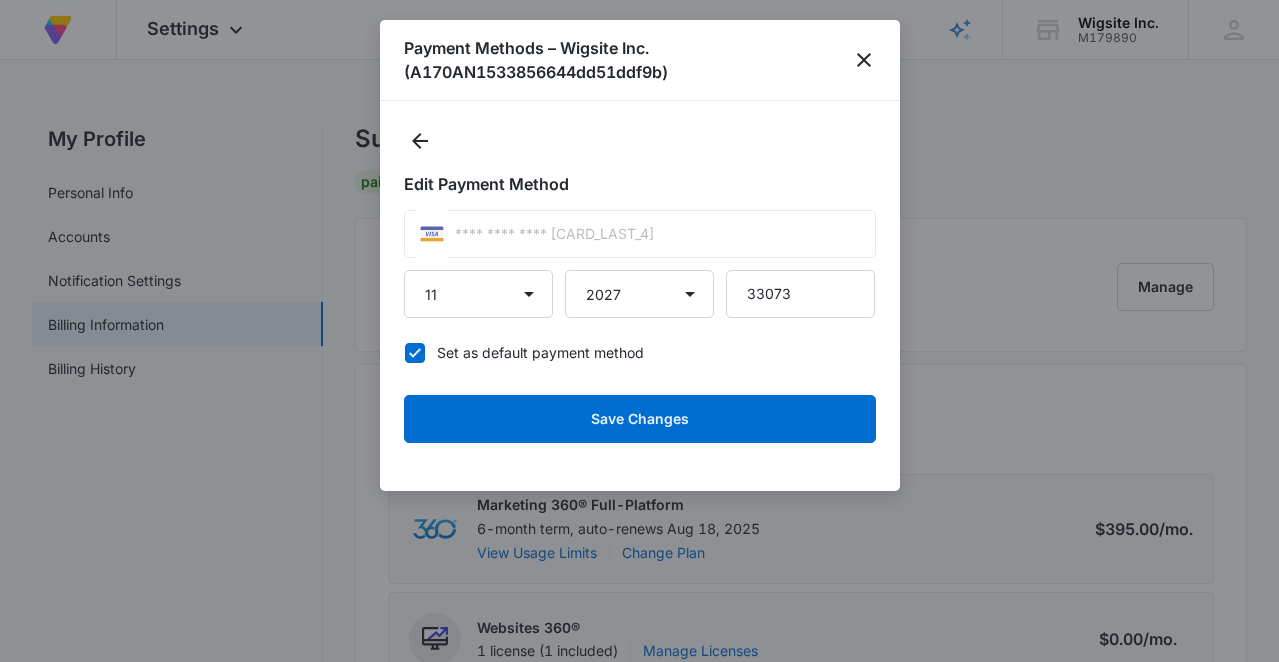 scroll, scrollTop: 0, scrollLeft: 0, axis: both 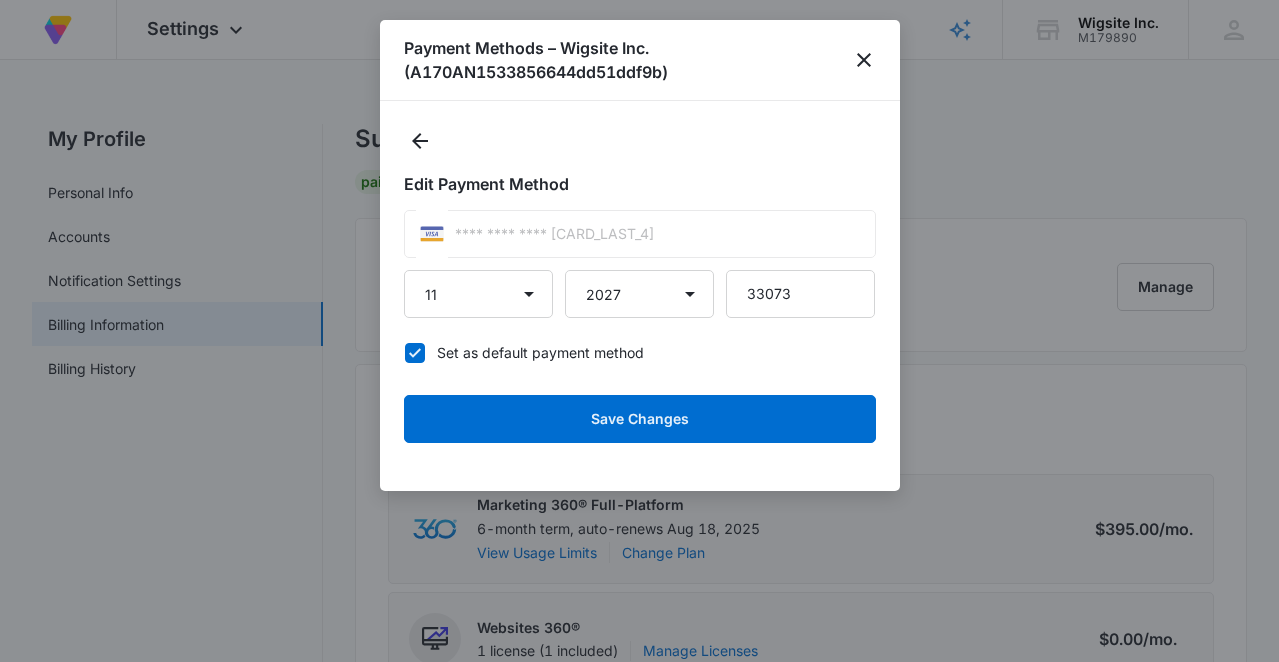click 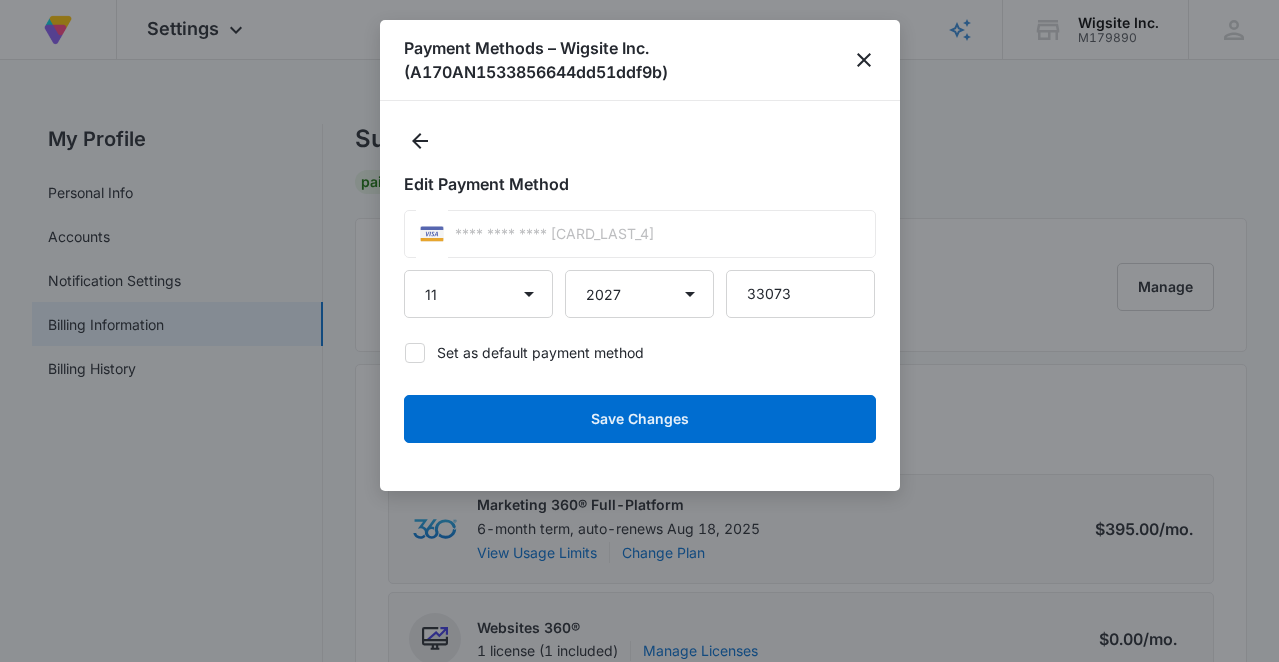 checkbox on "false" 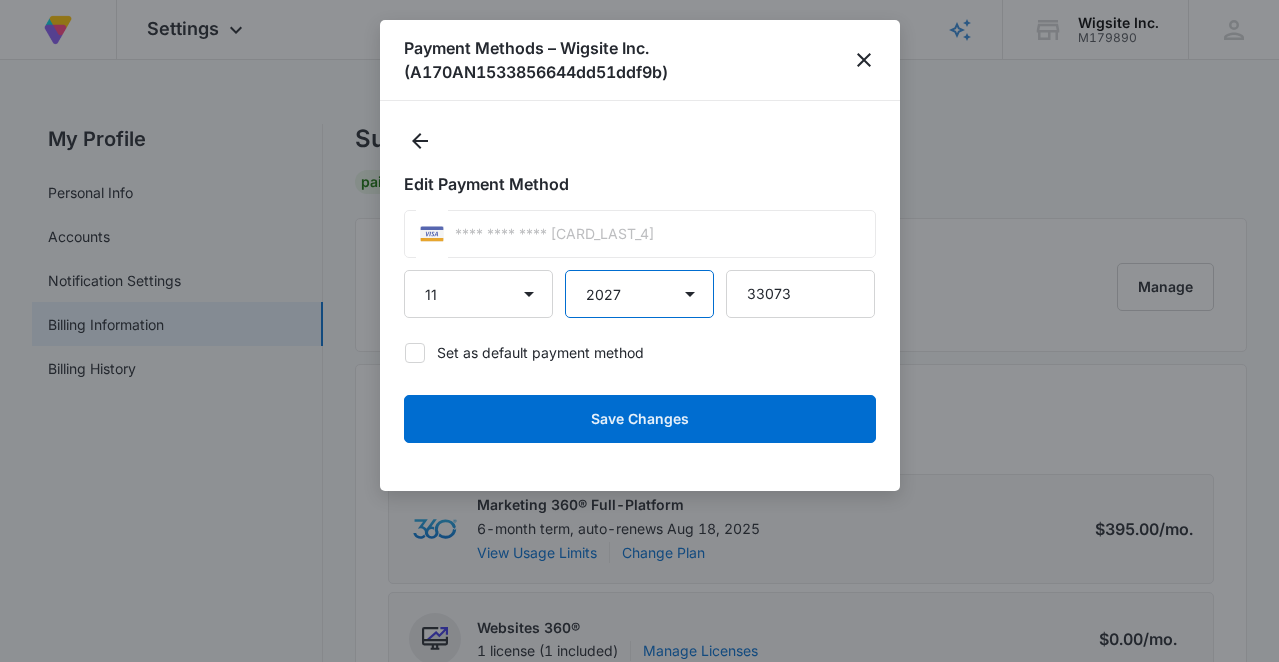 select on "2028" 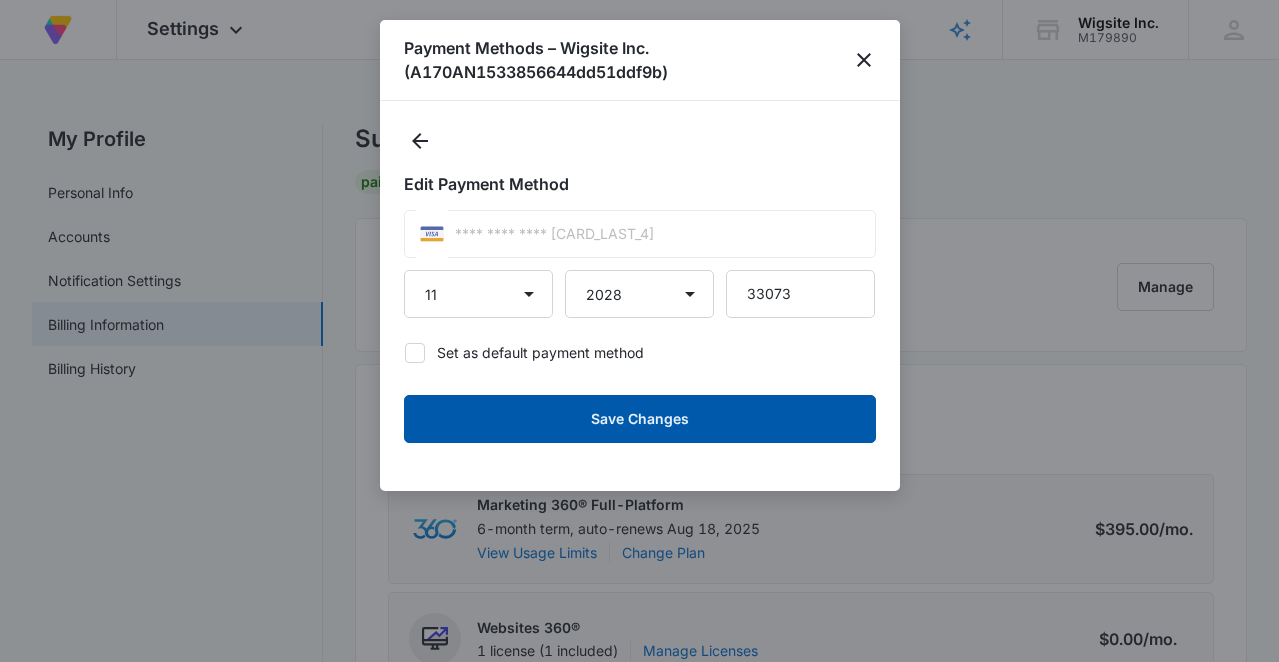 click on "Save Changes" at bounding box center (640, 419) 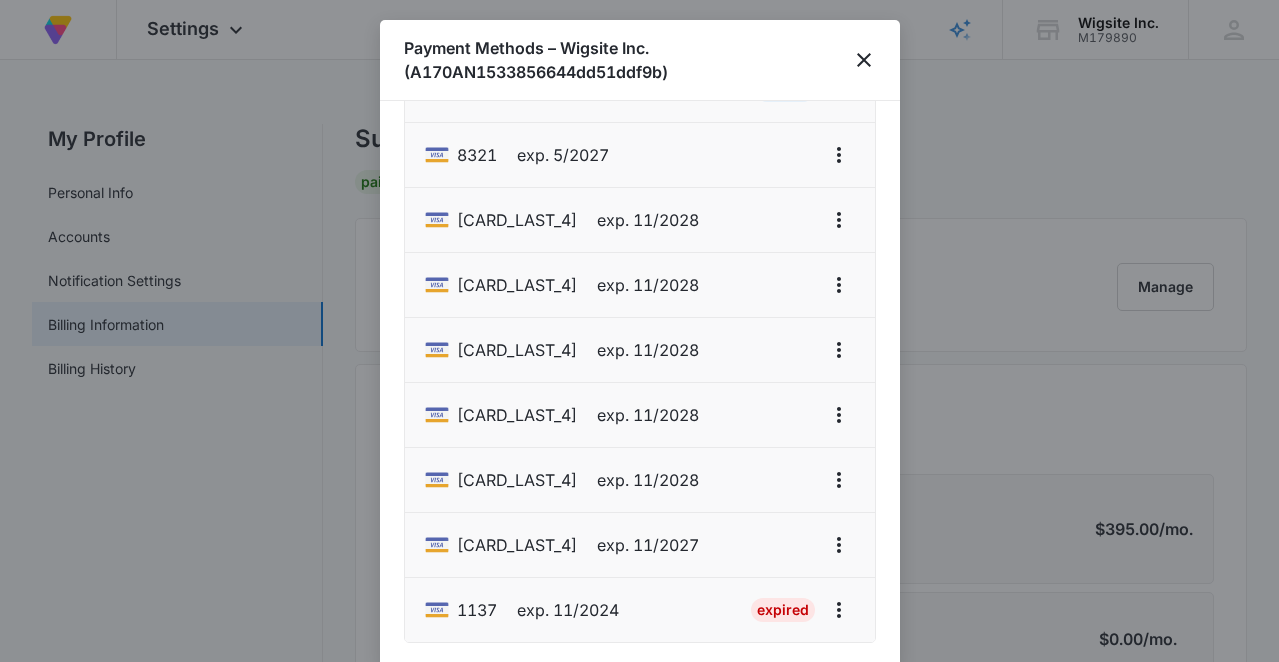 scroll, scrollTop: 180, scrollLeft: 0, axis: vertical 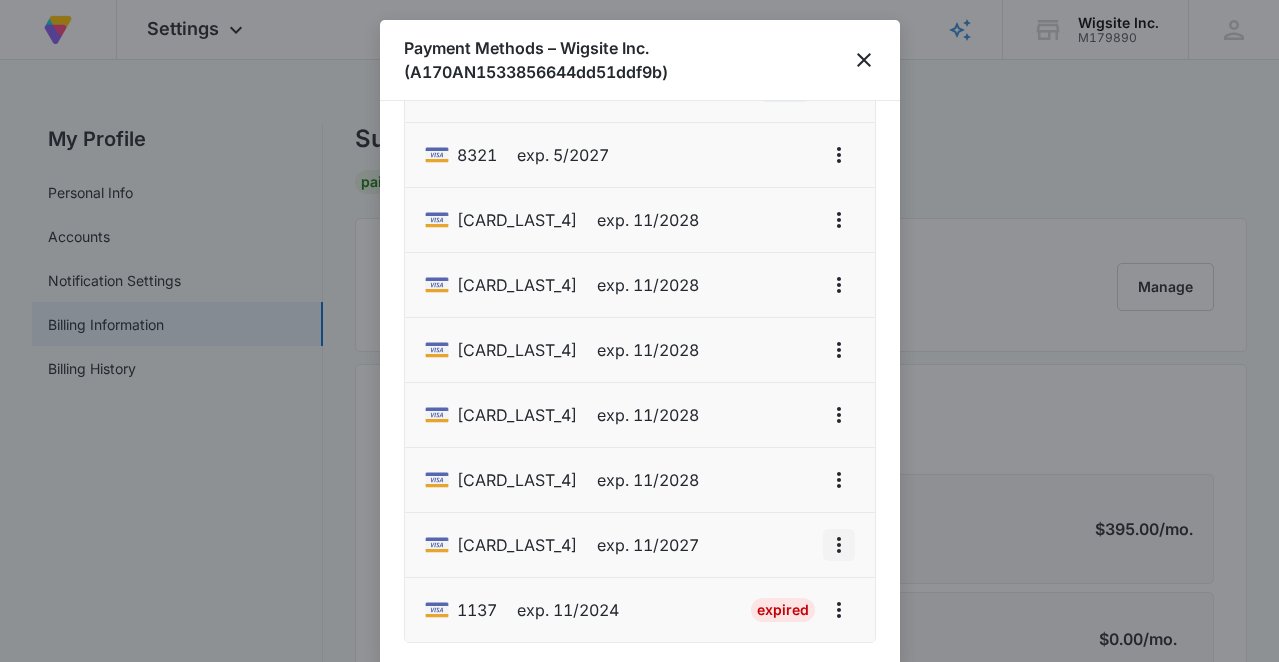 click 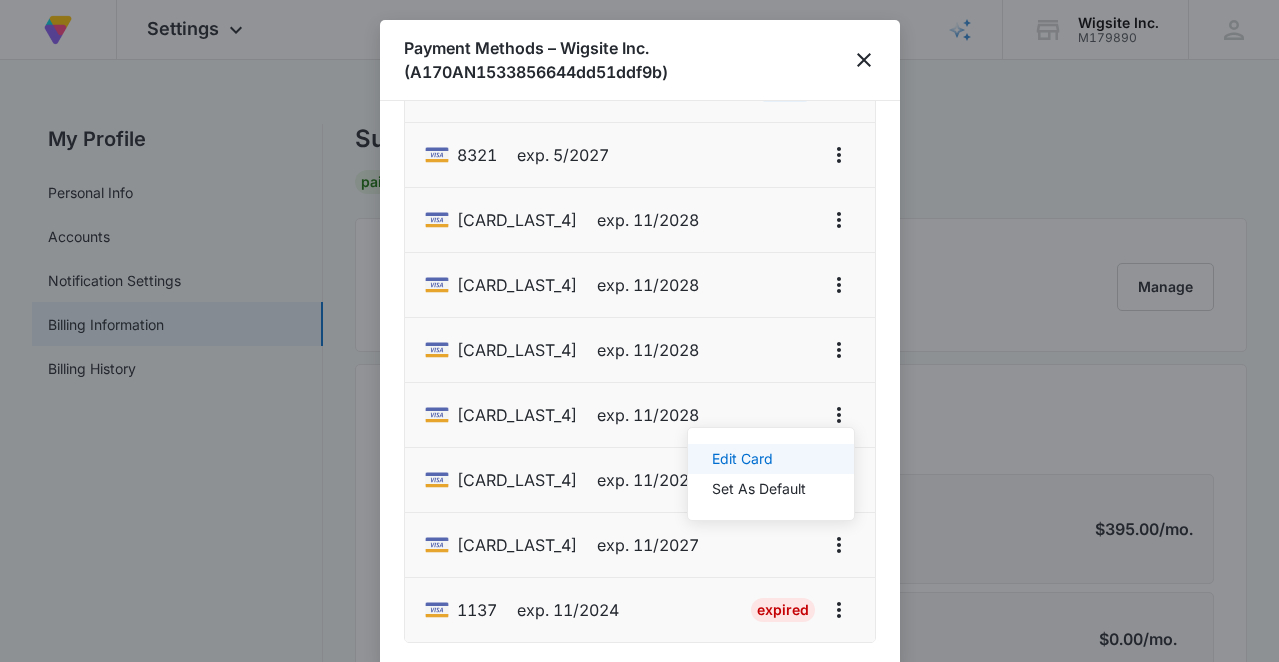click on "Edit Card" at bounding box center (759, 459) 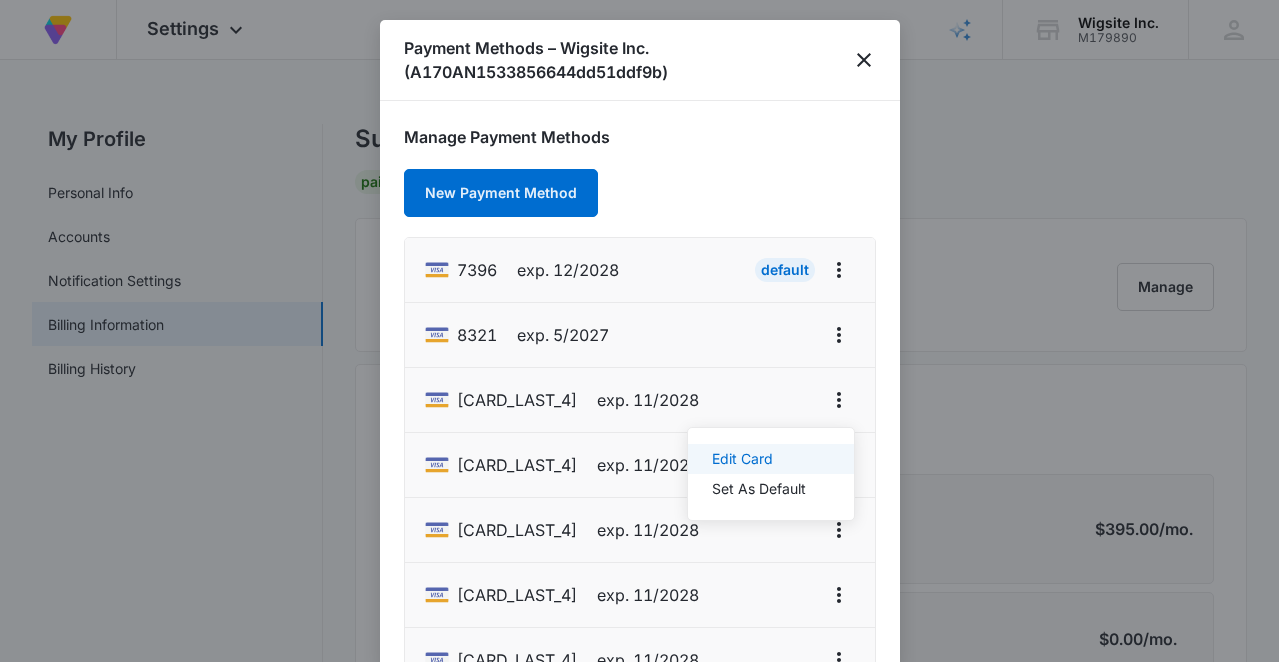 select on "11" 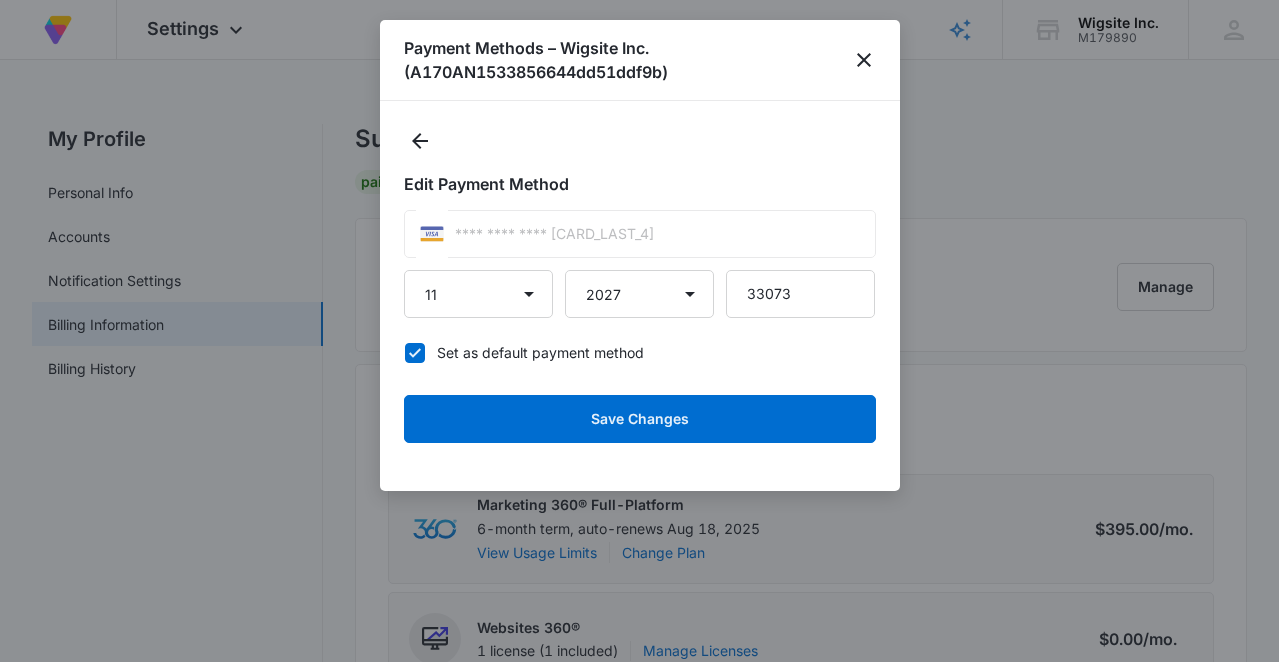 click 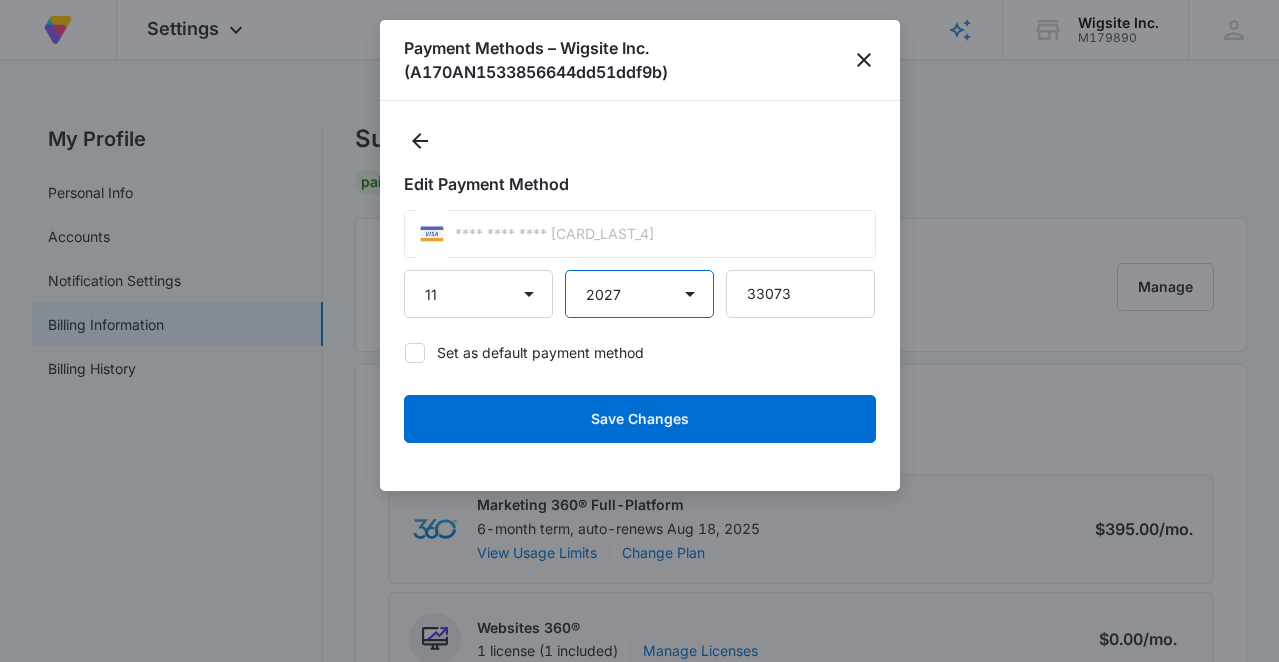 select on "2028" 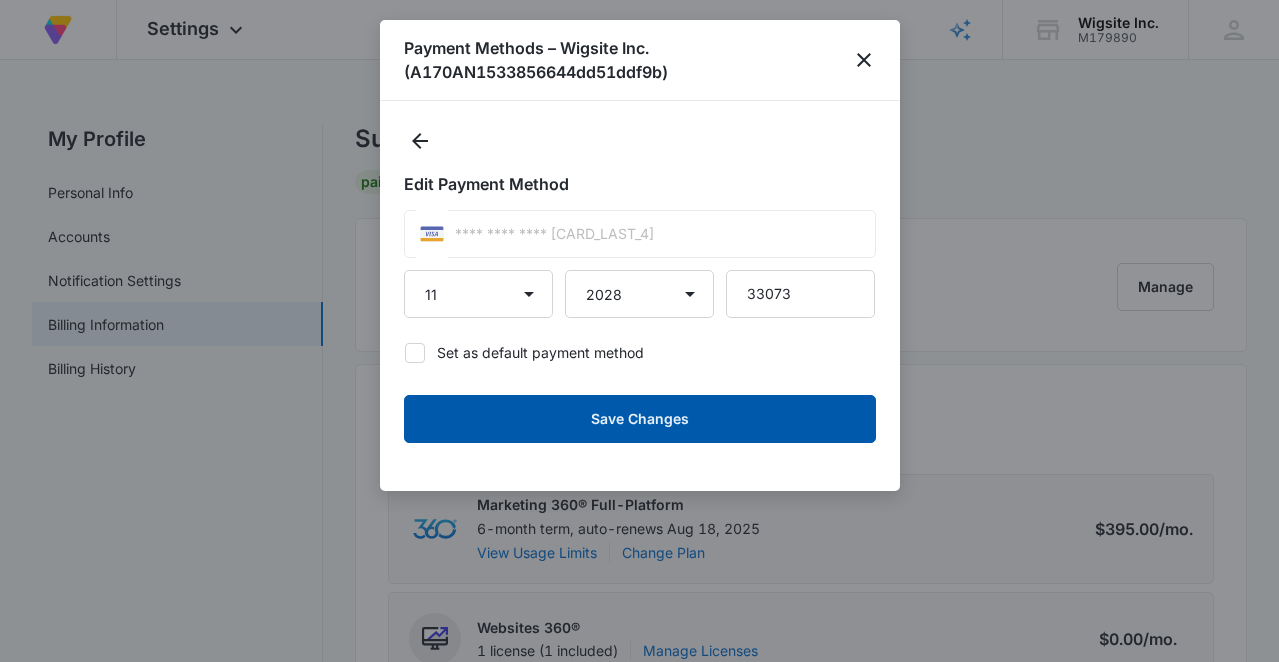 click on "Save Changes" at bounding box center [640, 419] 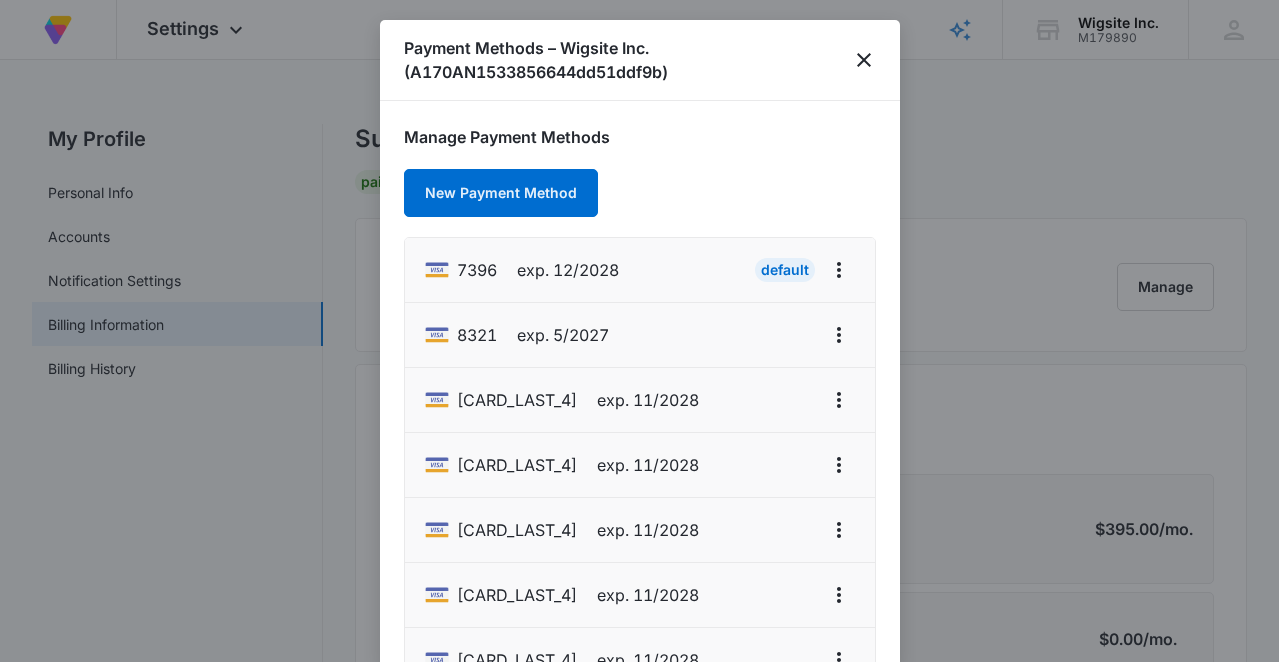 scroll, scrollTop: 0, scrollLeft: 0, axis: both 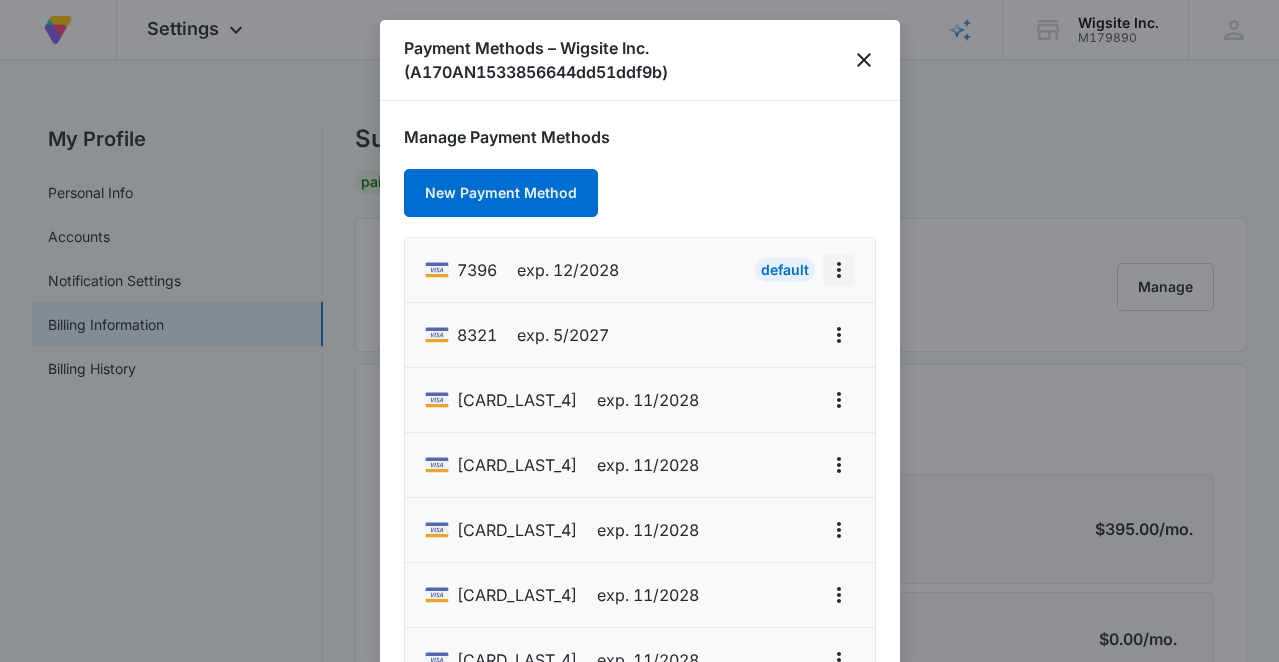 click 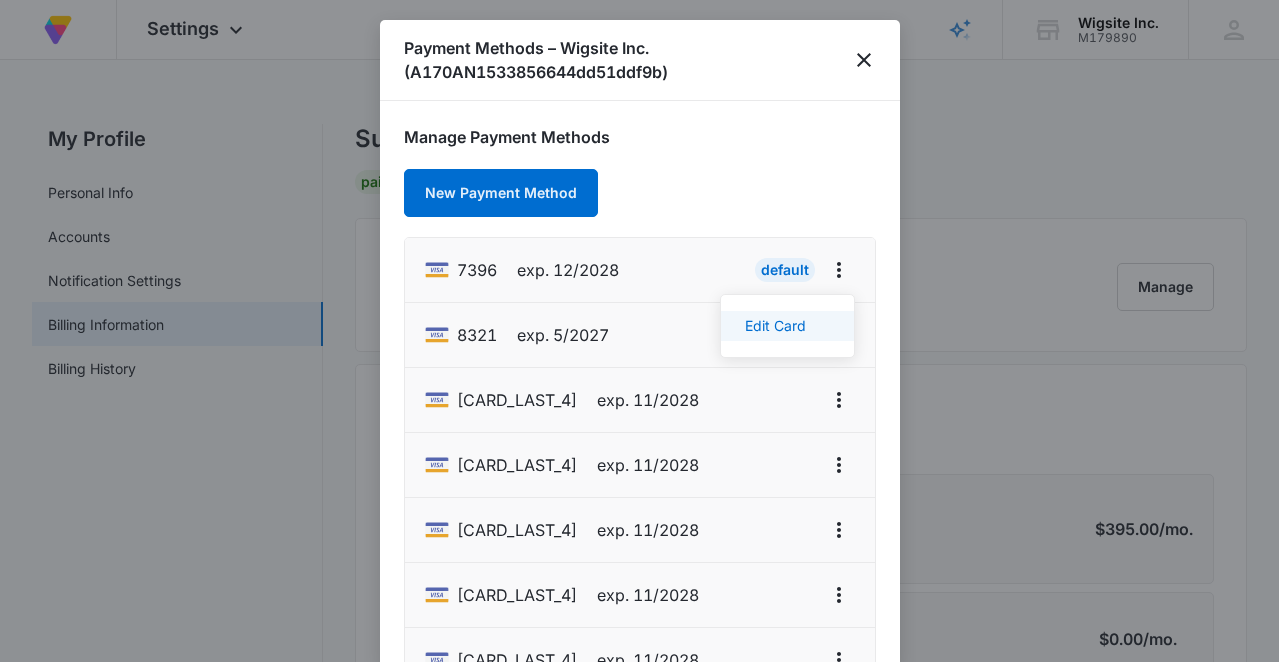 click on "Edit Card" at bounding box center (787, 326) 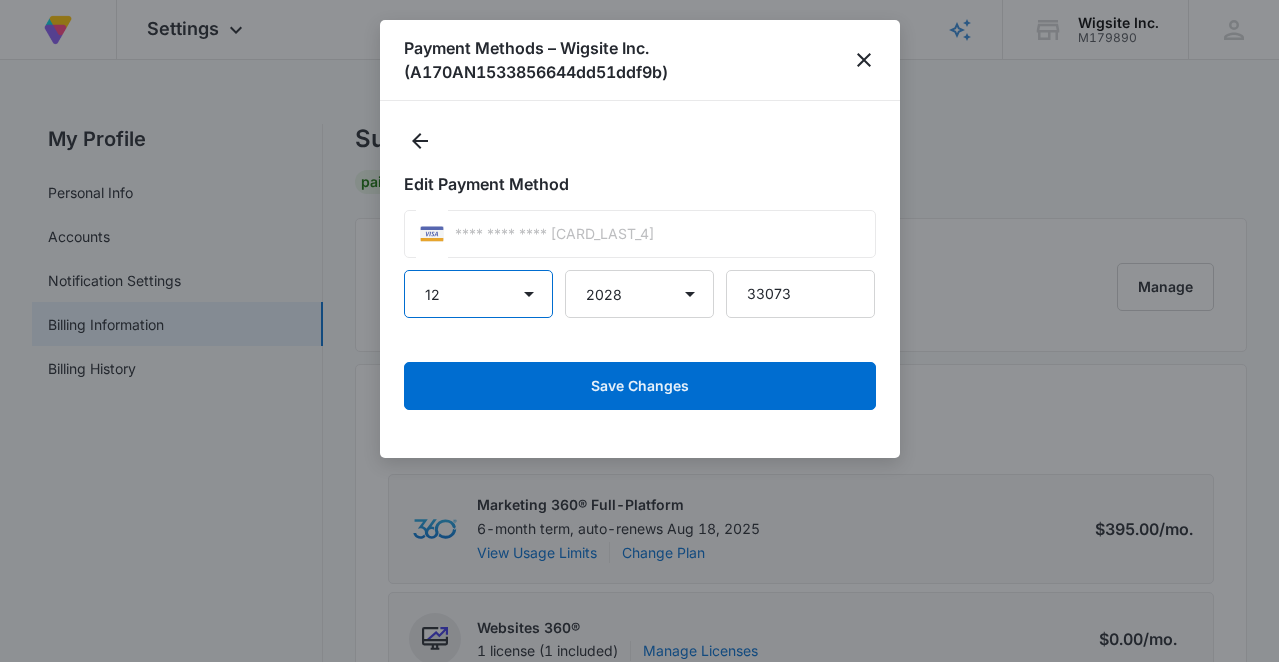 select on "1" 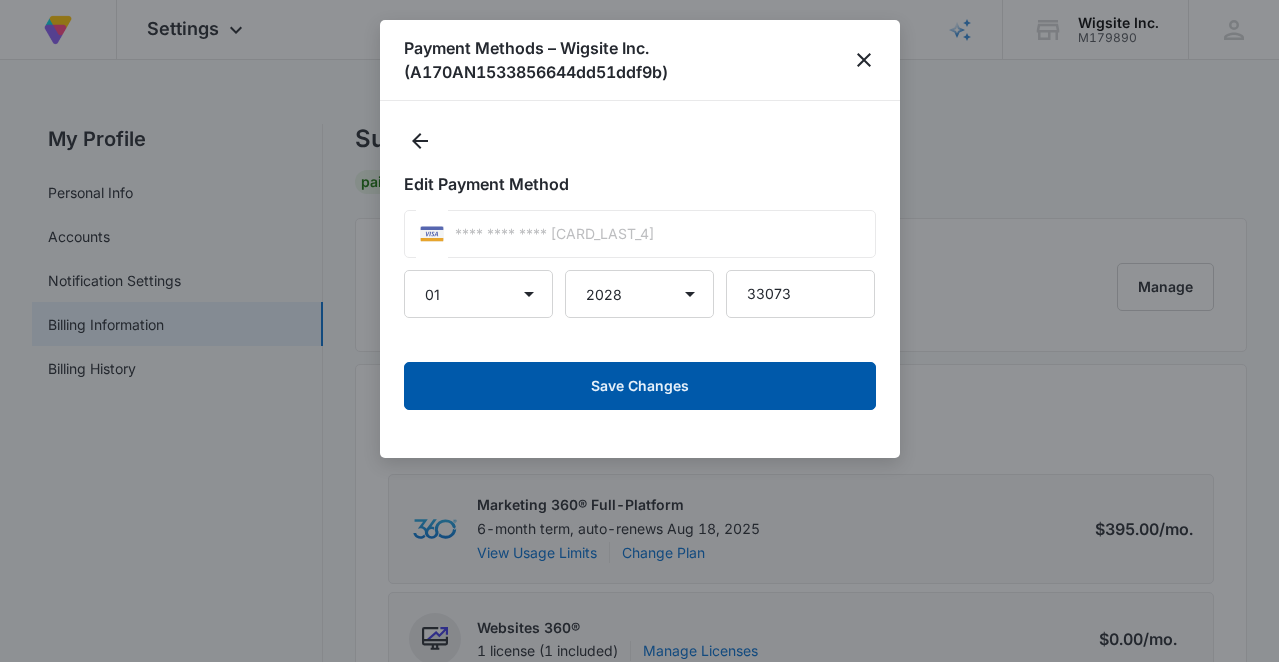 click on "Save Changes" at bounding box center (640, 386) 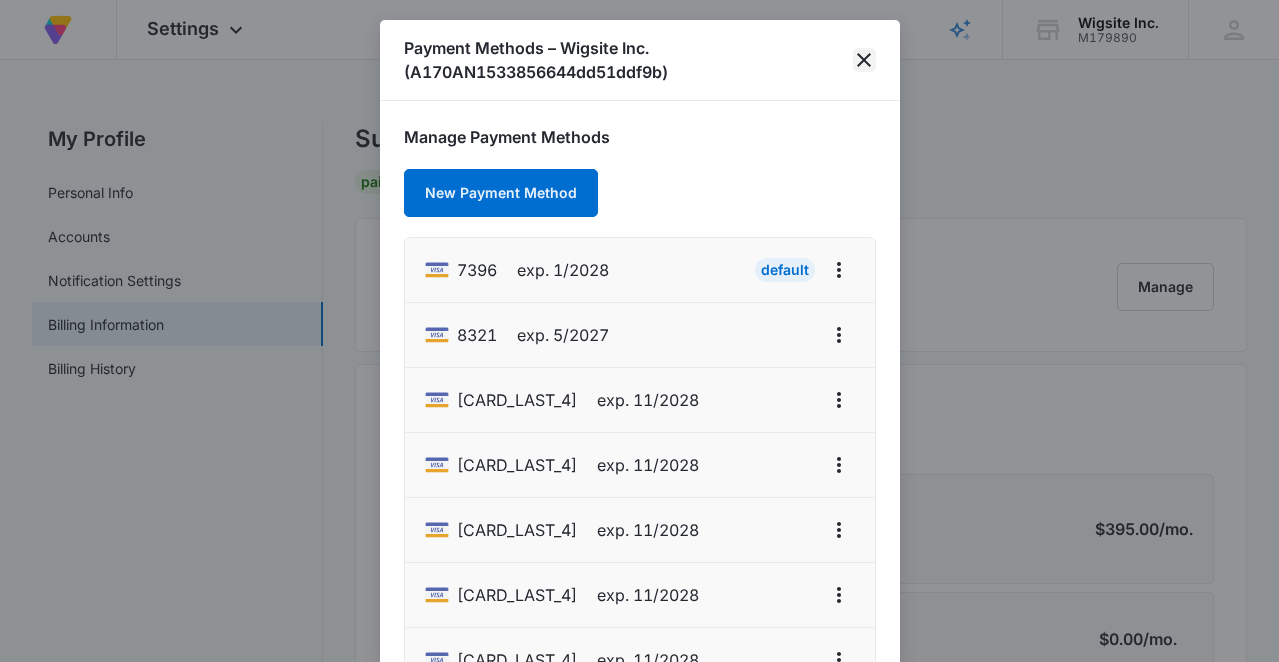 click 